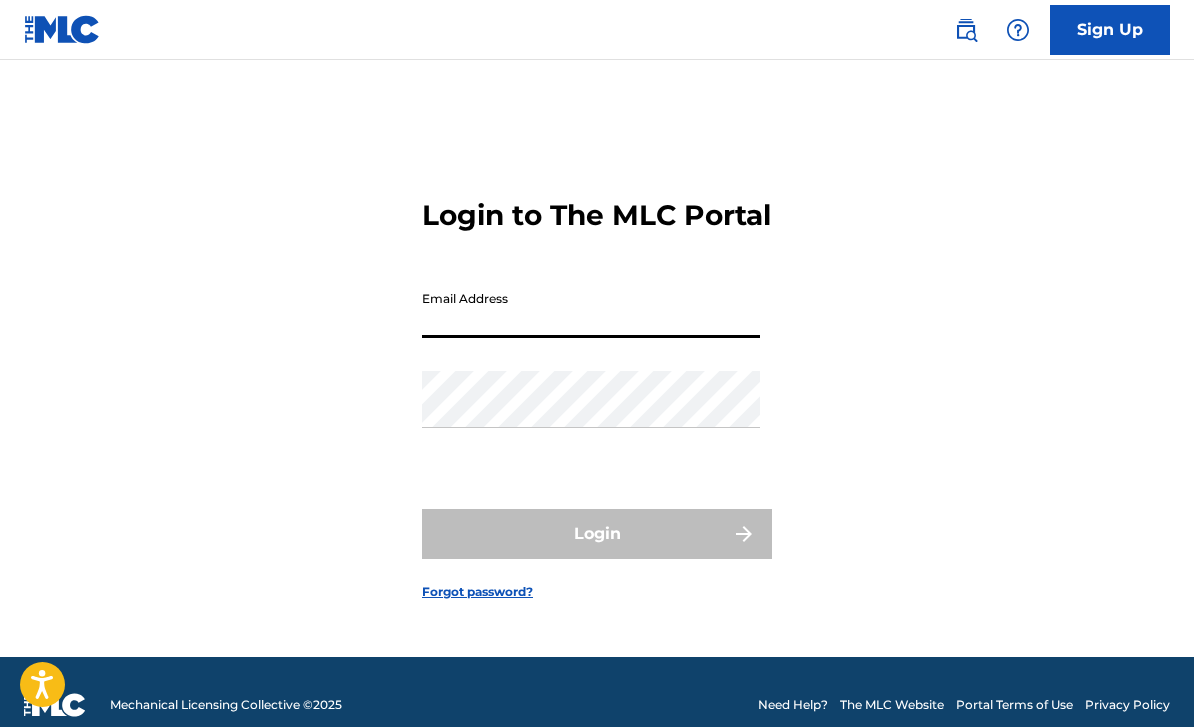 scroll, scrollTop: 210, scrollLeft: 0, axis: vertical 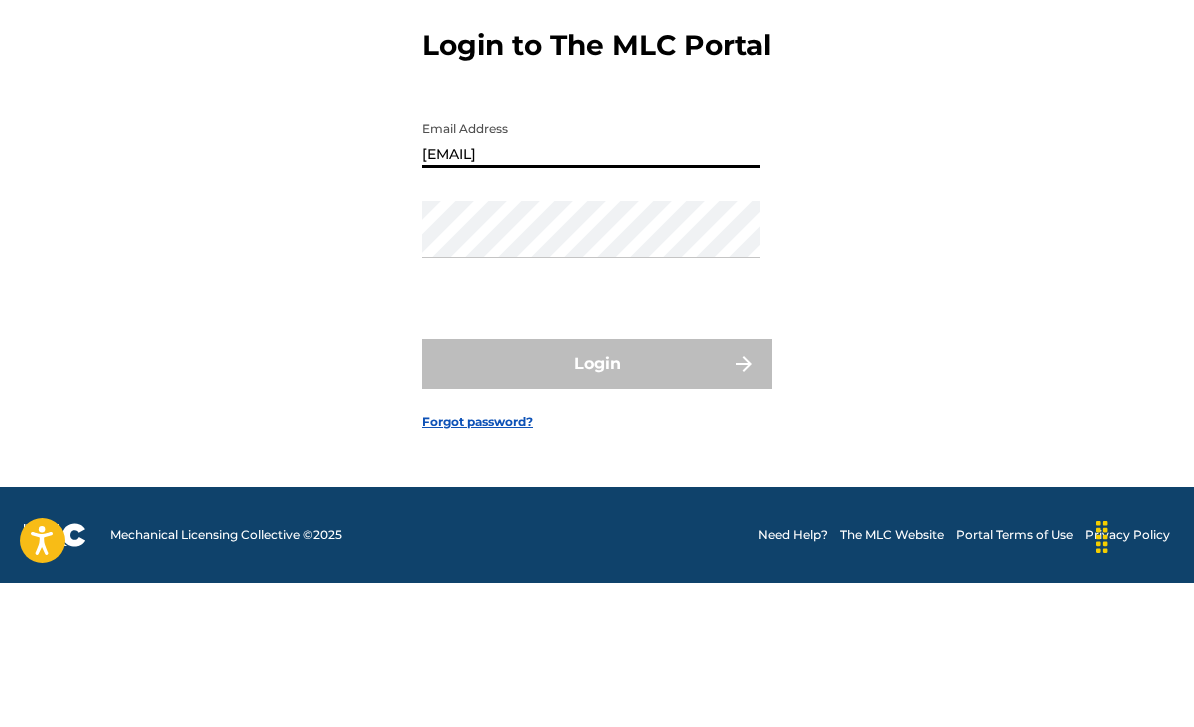 type on "[EMAIL]" 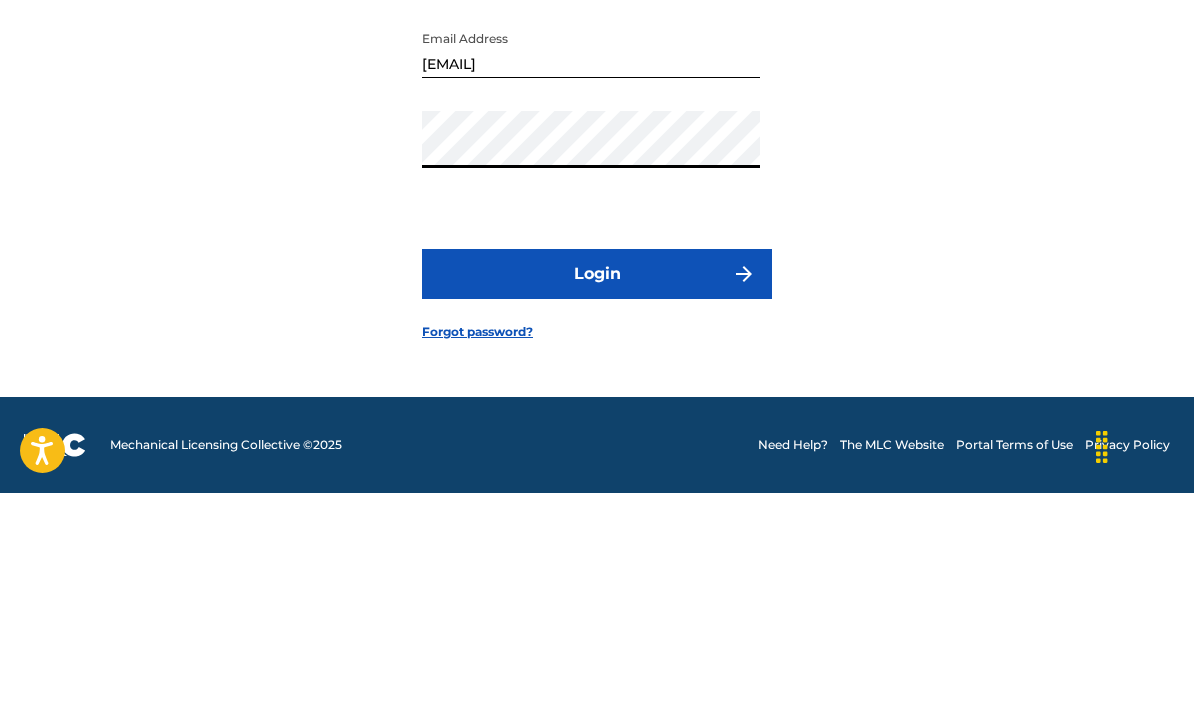 click on "Login" at bounding box center [597, 508] 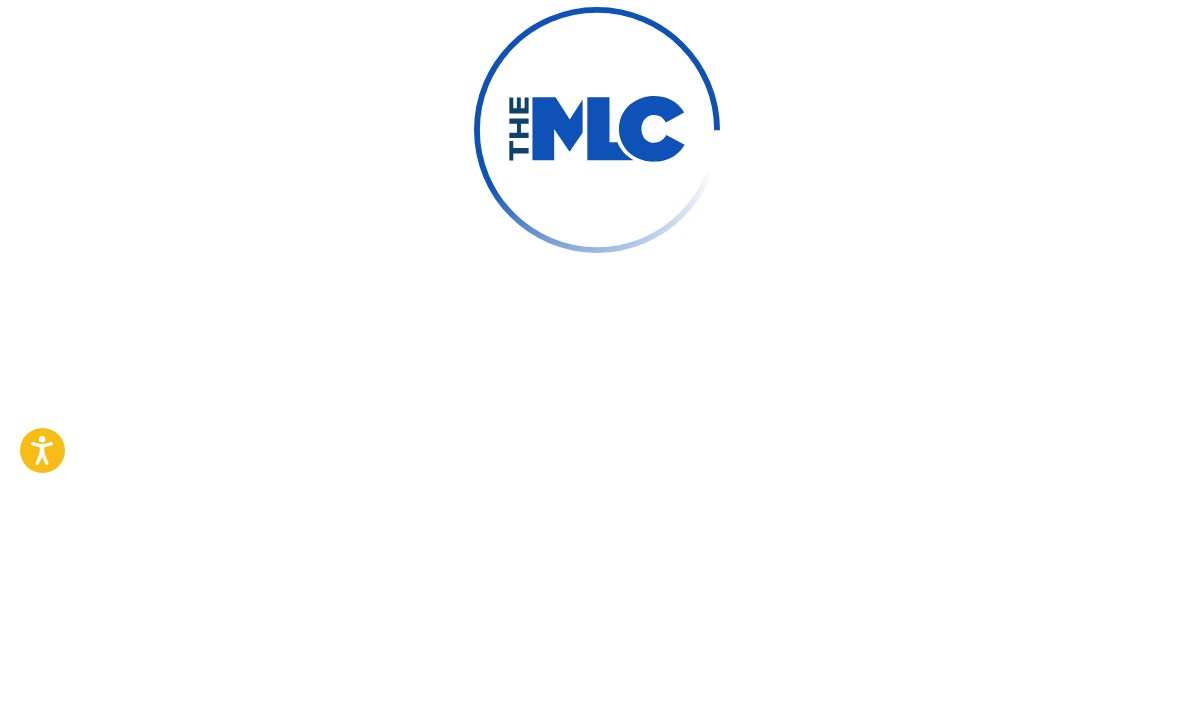 scroll, scrollTop: 91, scrollLeft: 0, axis: vertical 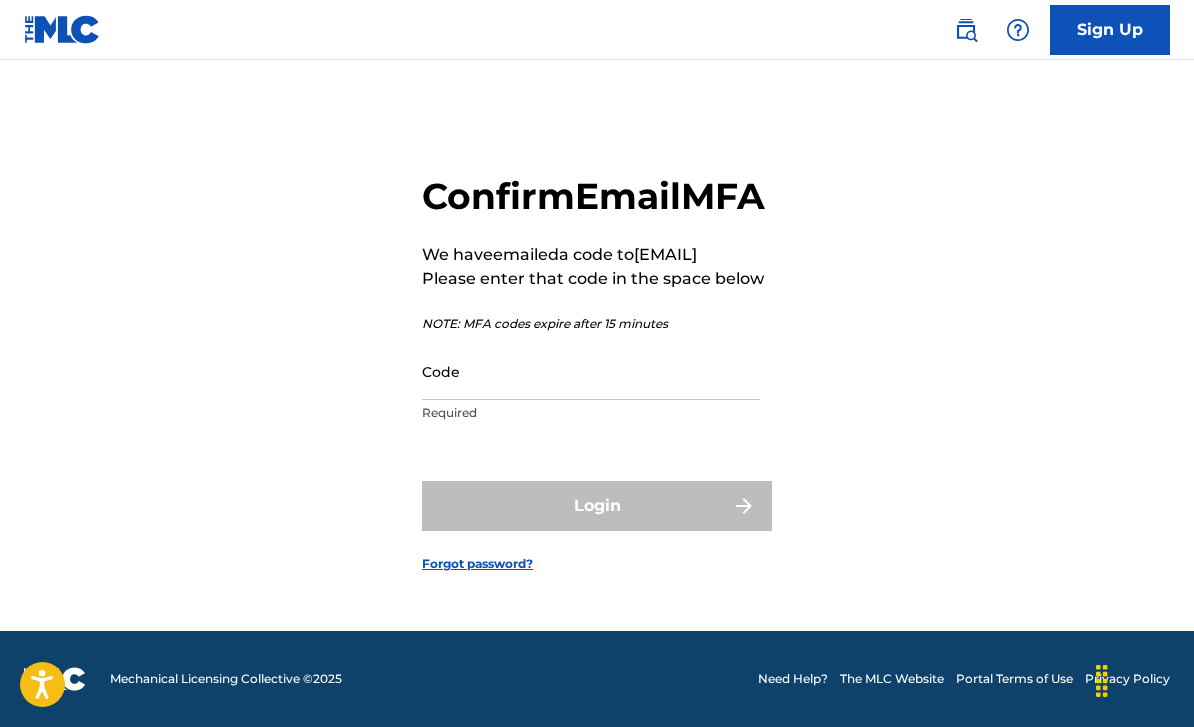 click on "Code" at bounding box center (591, 371) 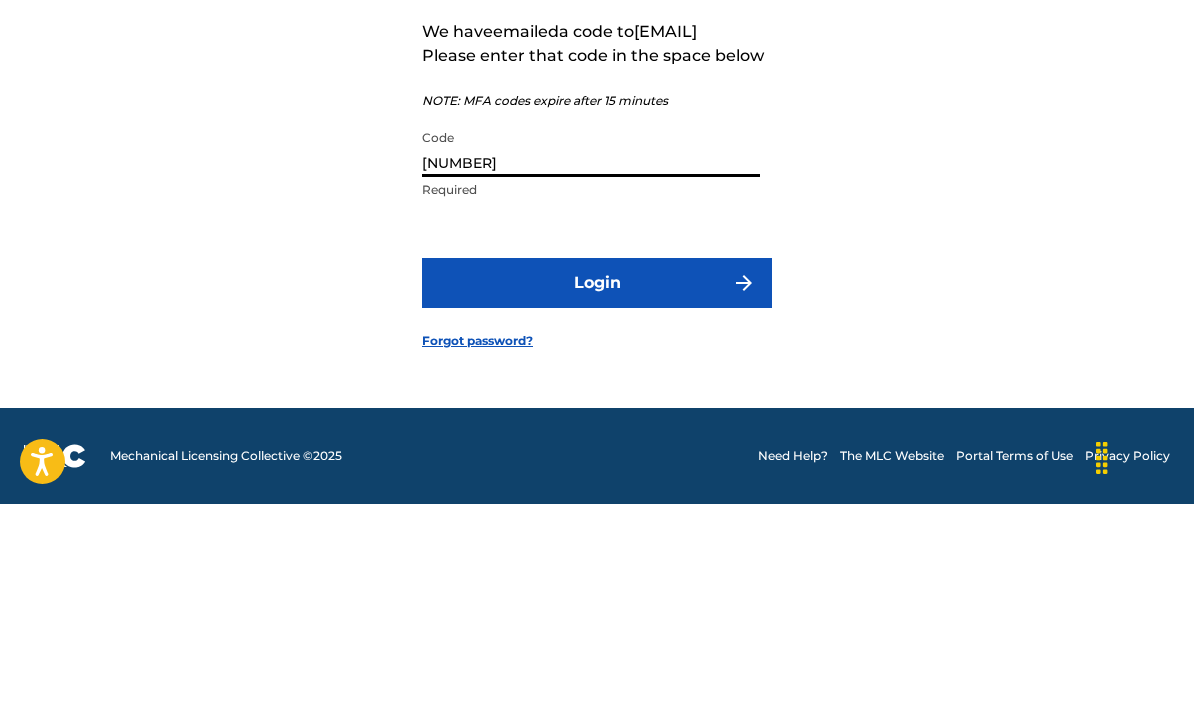 type on "[NUMBER]" 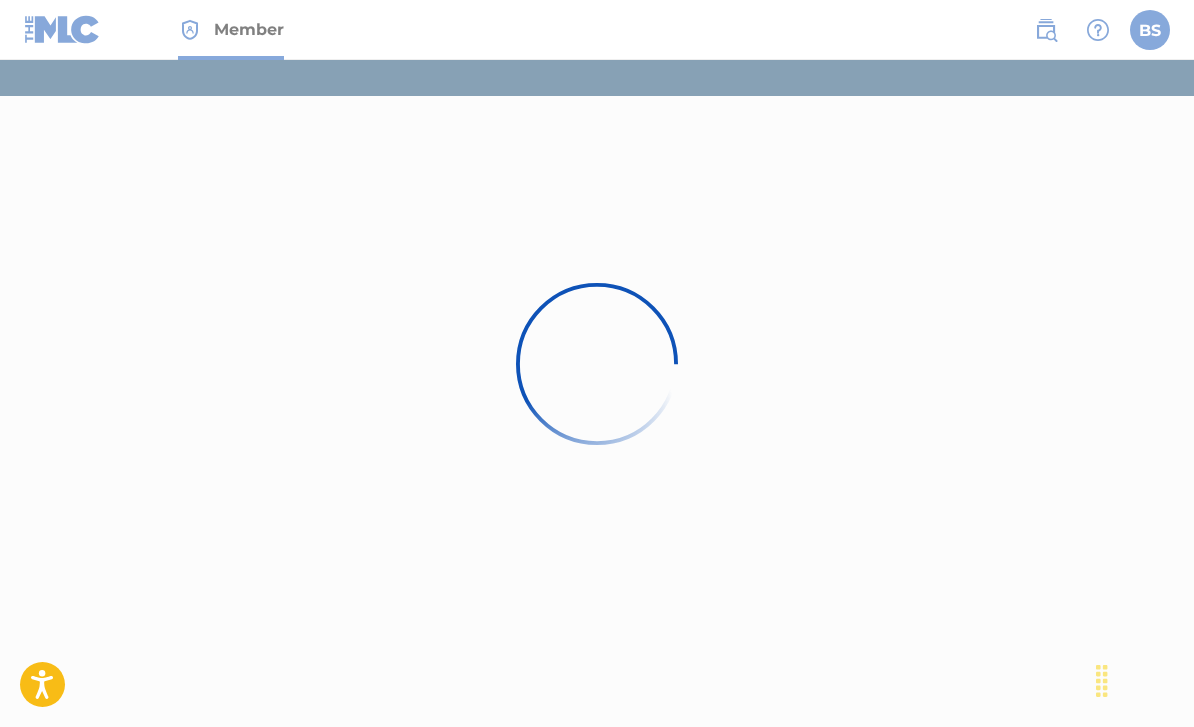 scroll, scrollTop: 0, scrollLeft: 0, axis: both 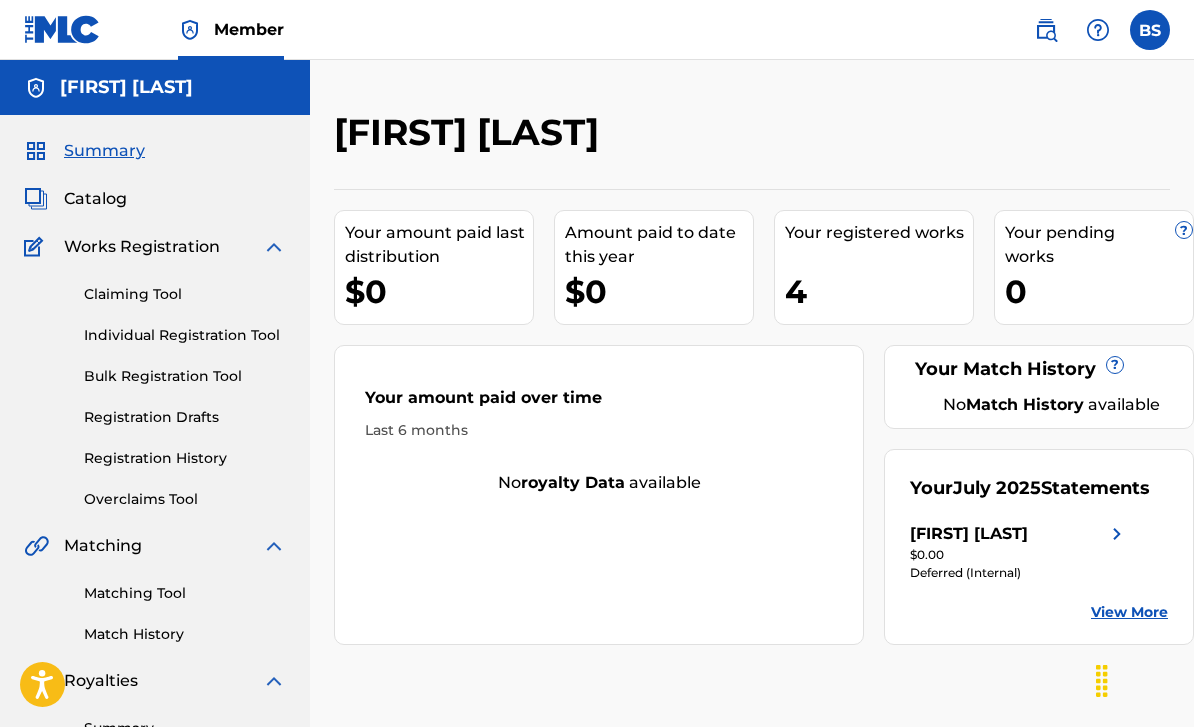 click on "Catalog" at bounding box center [155, 199] 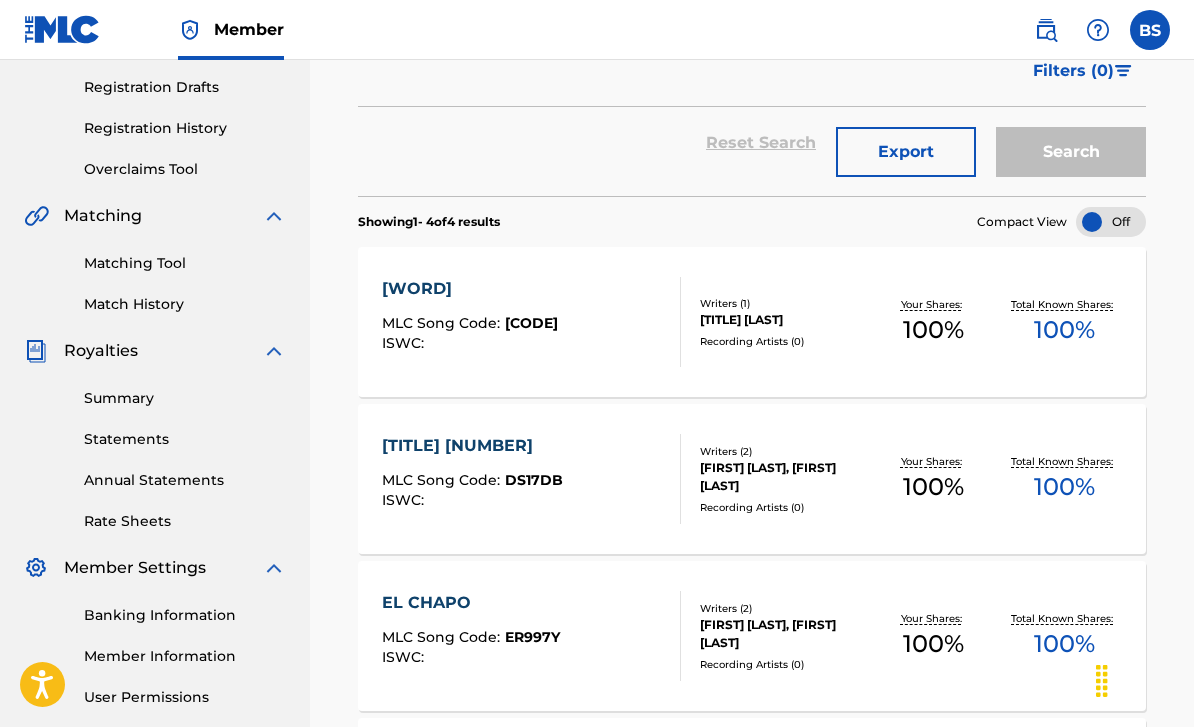 scroll, scrollTop: 329, scrollLeft: 0, axis: vertical 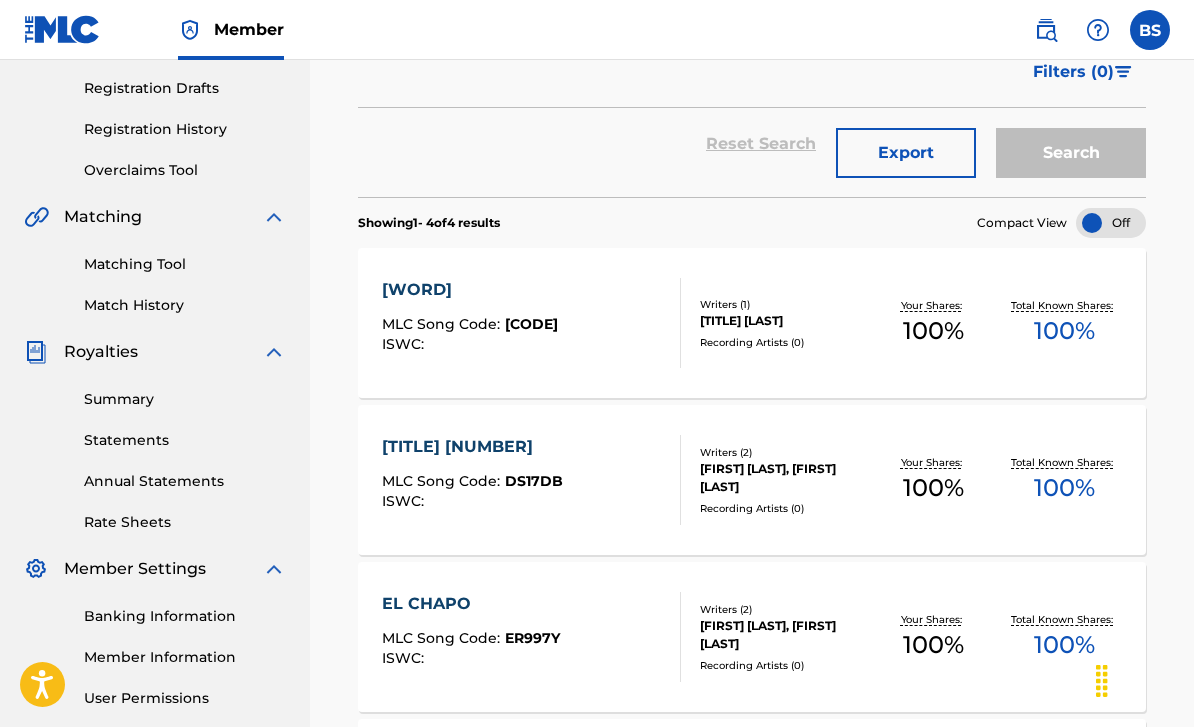 click on "[TITLE] [LAST]" at bounding box center [784, 321] 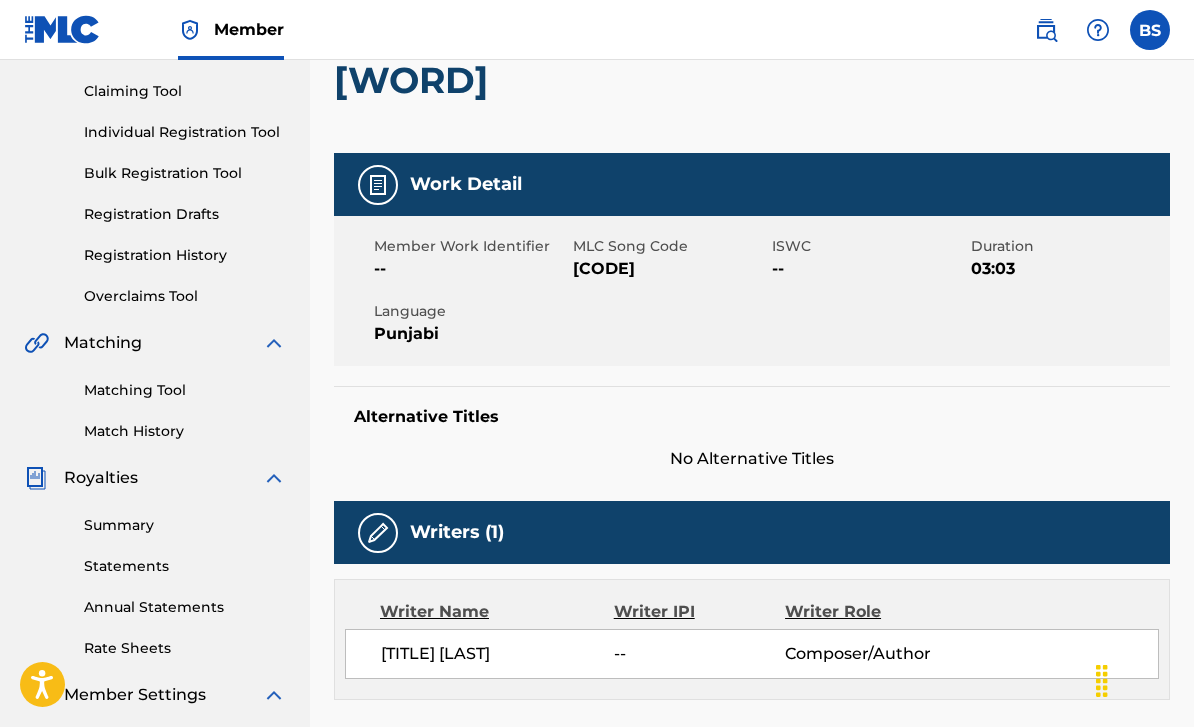 scroll, scrollTop: 202, scrollLeft: 0, axis: vertical 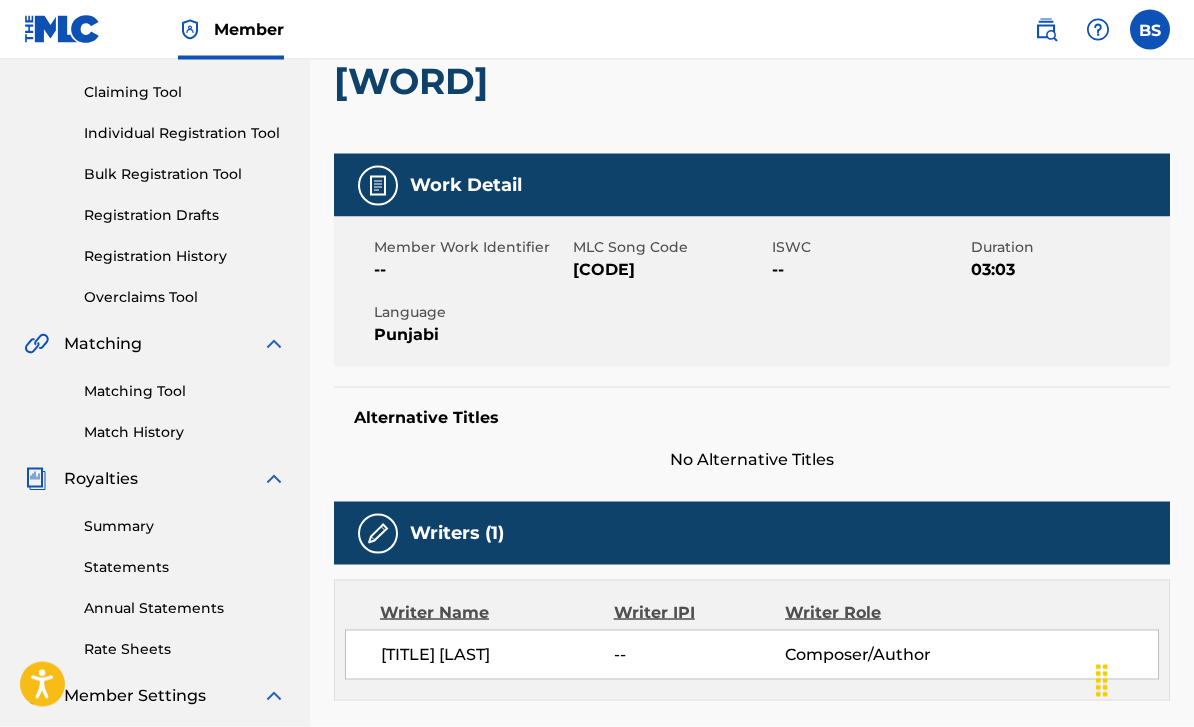 click on "Registration History" at bounding box center [185, 256] 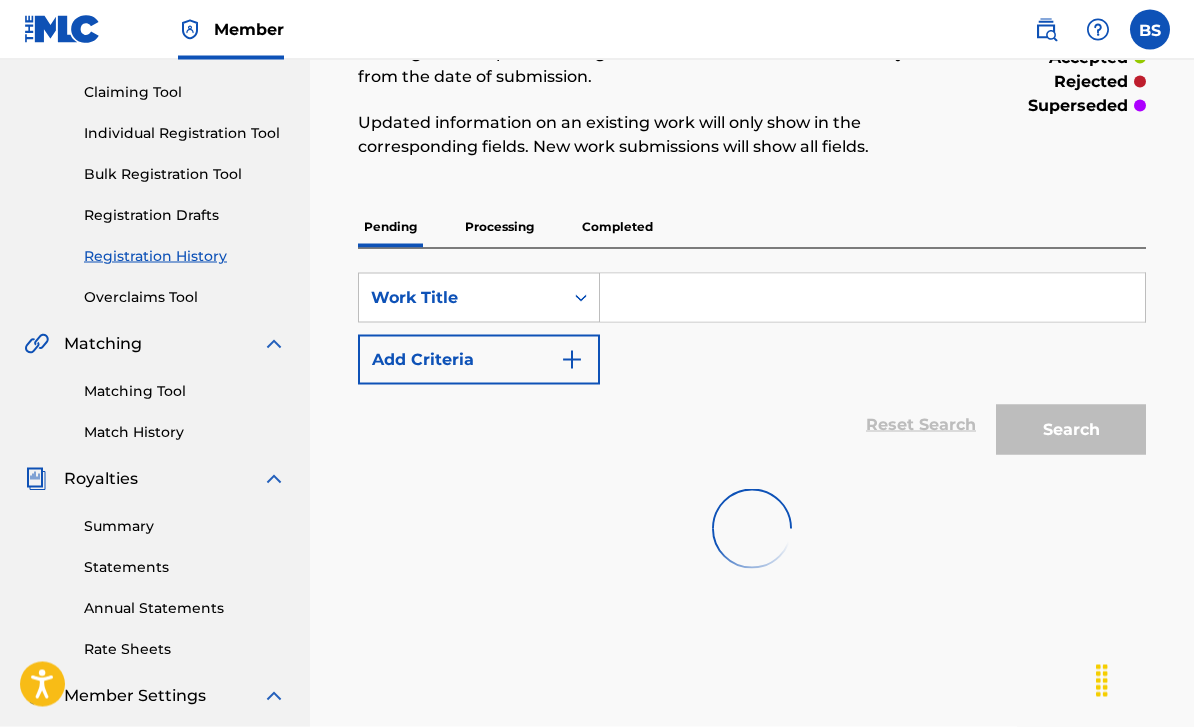 scroll, scrollTop: 0, scrollLeft: 0, axis: both 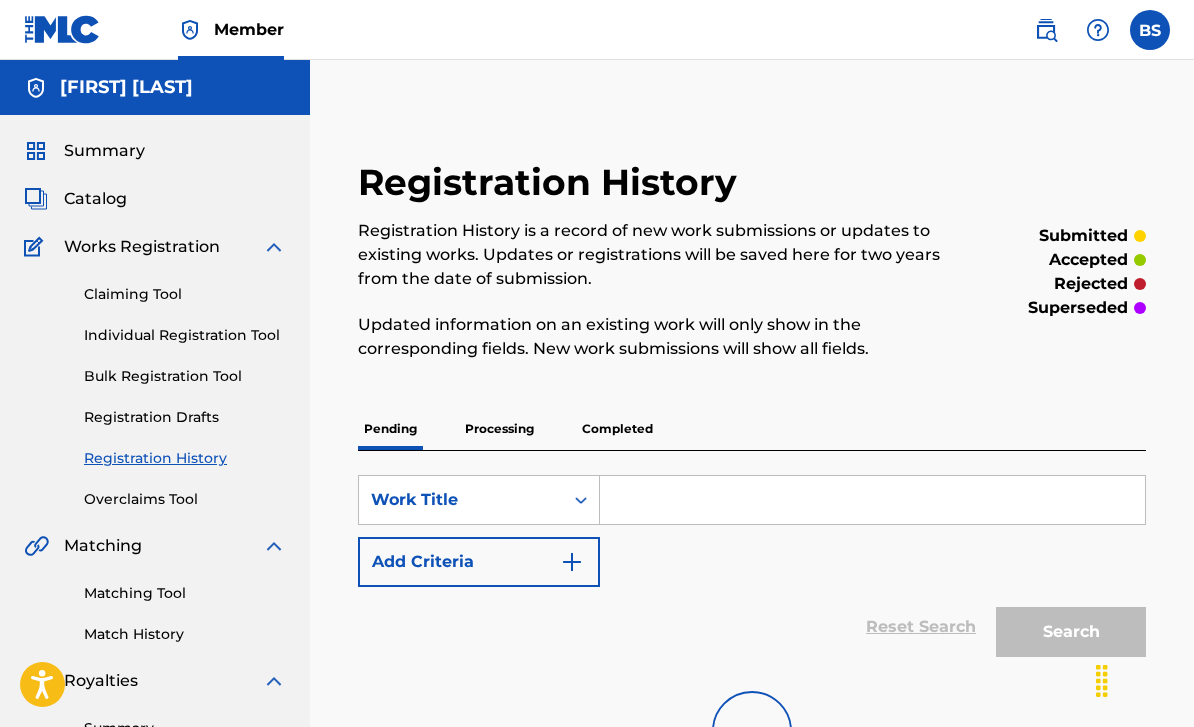 click on "Completed" at bounding box center (617, 429) 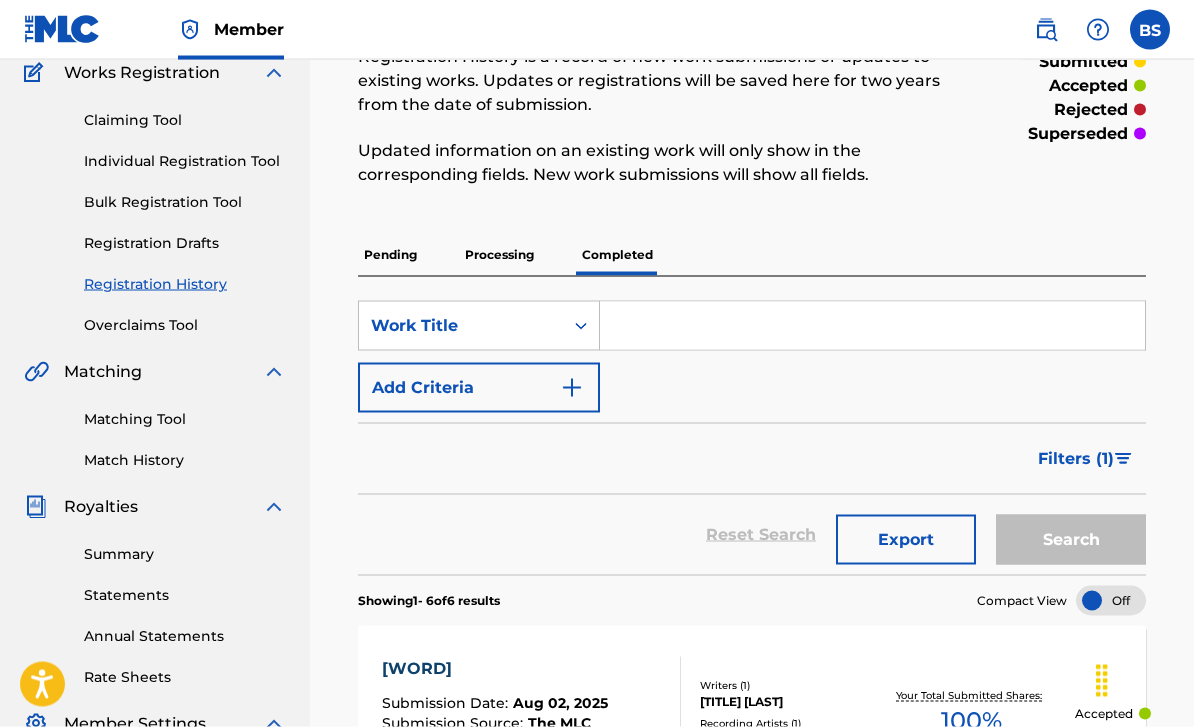 scroll, scrollTop: 0, scrollLeft: 0, axis: both 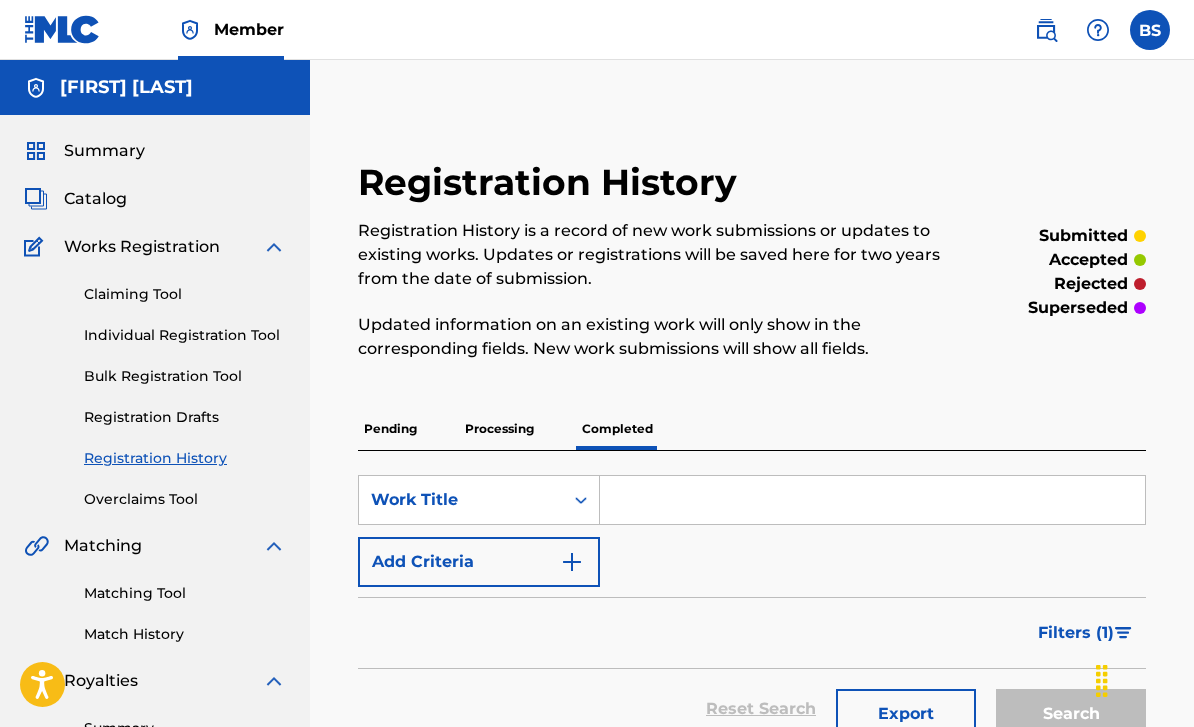 click on "Claiming Tool Individual Registration Tool Bulk Registration Tool Registration Drafts Registration History Overclaims Tool" at bounding box center (155, 384) 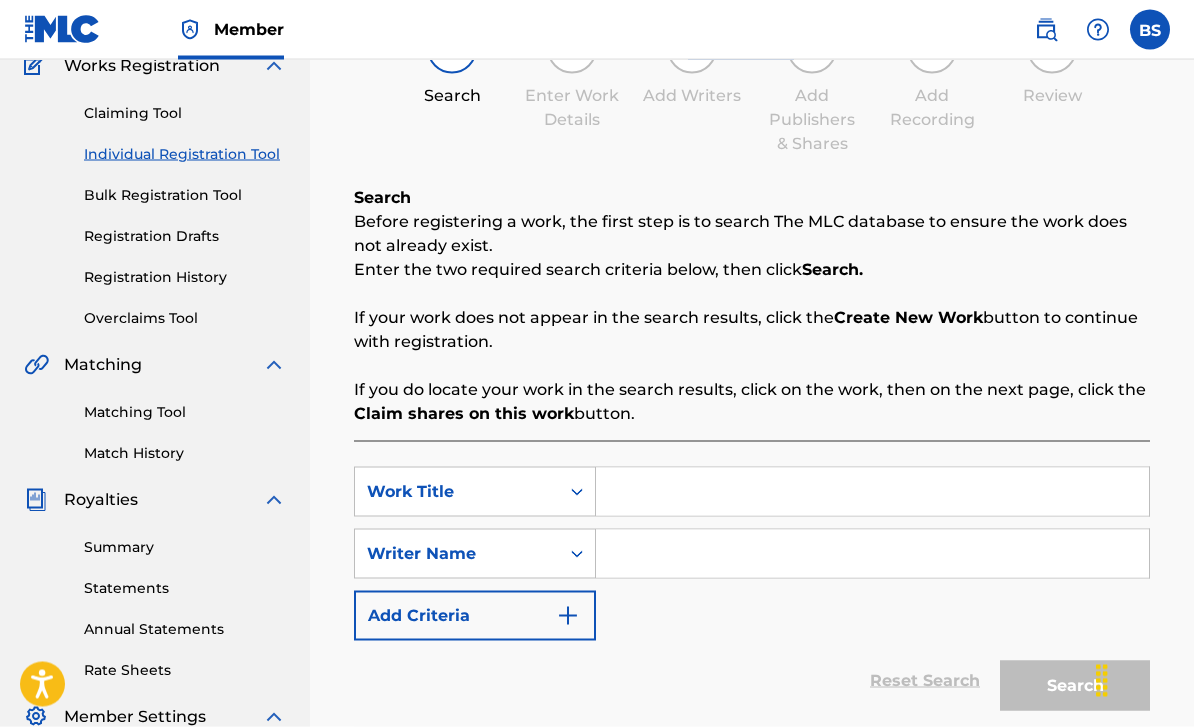 scroll, scrollTop: 176, scrollLeft: 0, axis: vertical 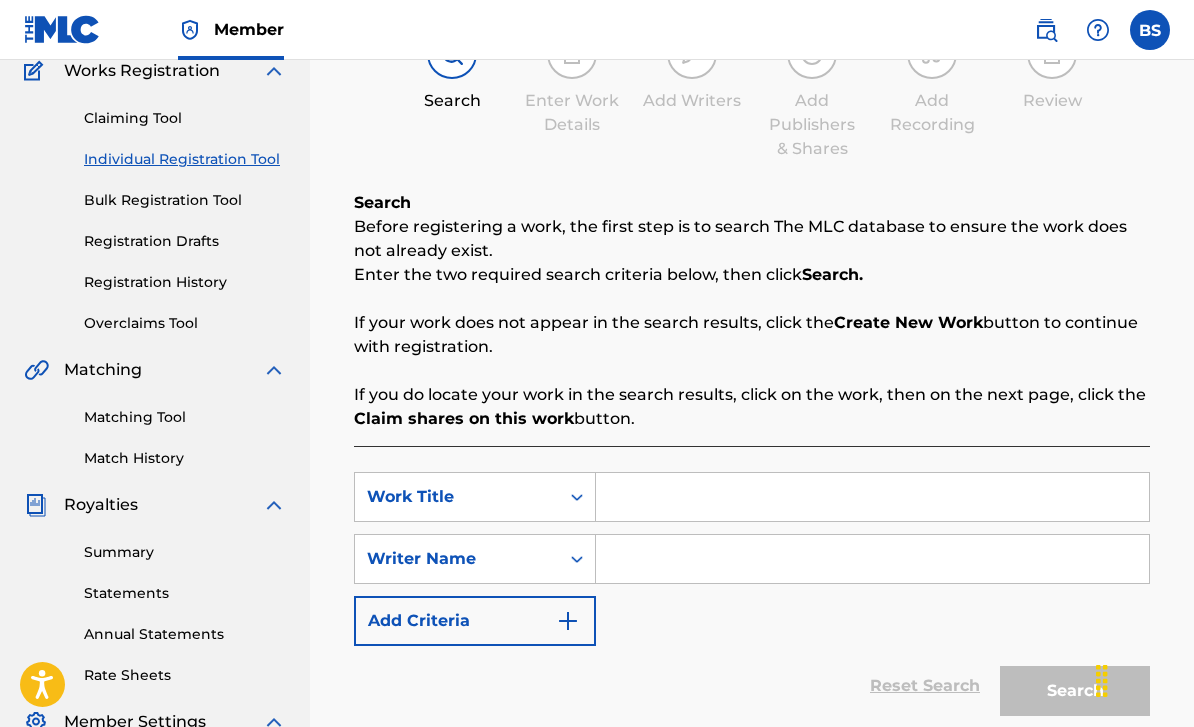 click at bounding box center [872, 497] 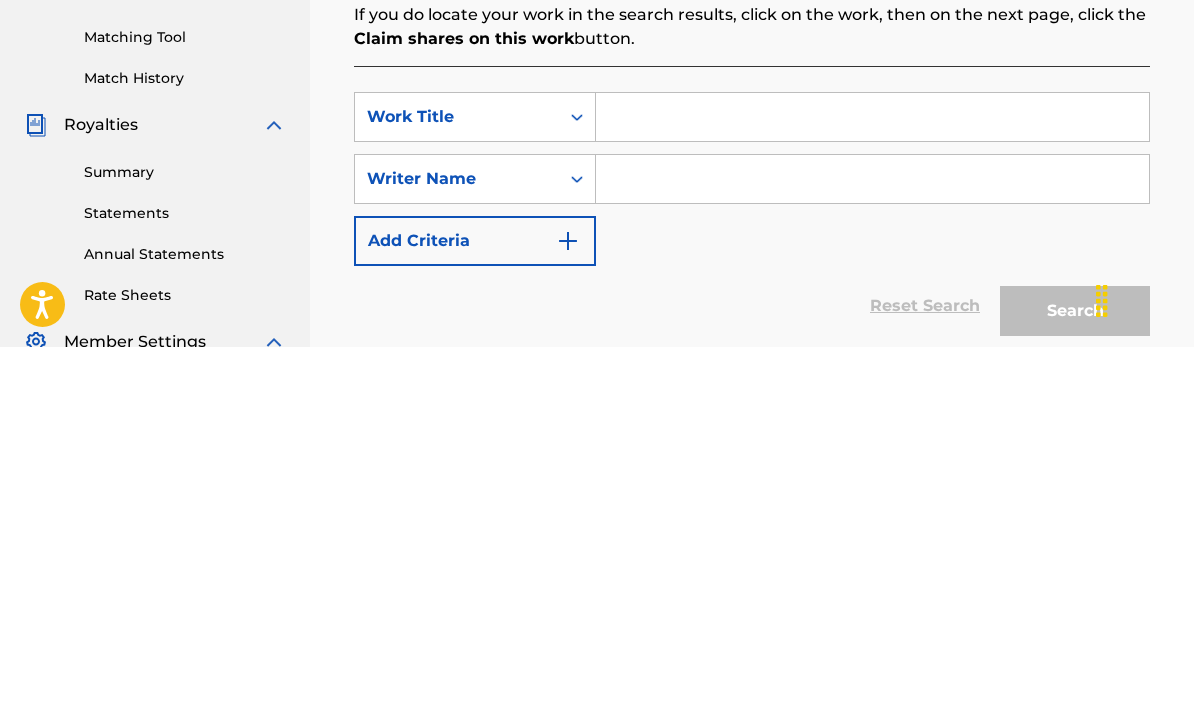 scroll, scrollTop: 513, scrollLeft: 0, axis: vertical 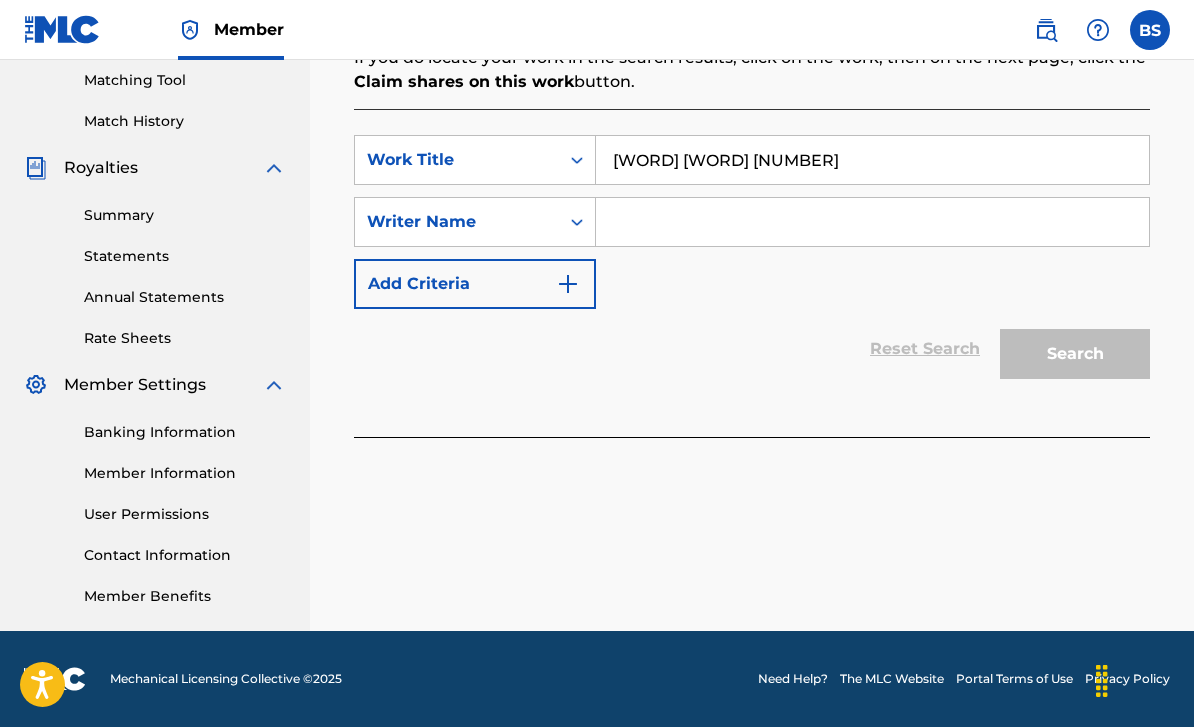 type on "[WORD] [WORD] [NUMBER]" 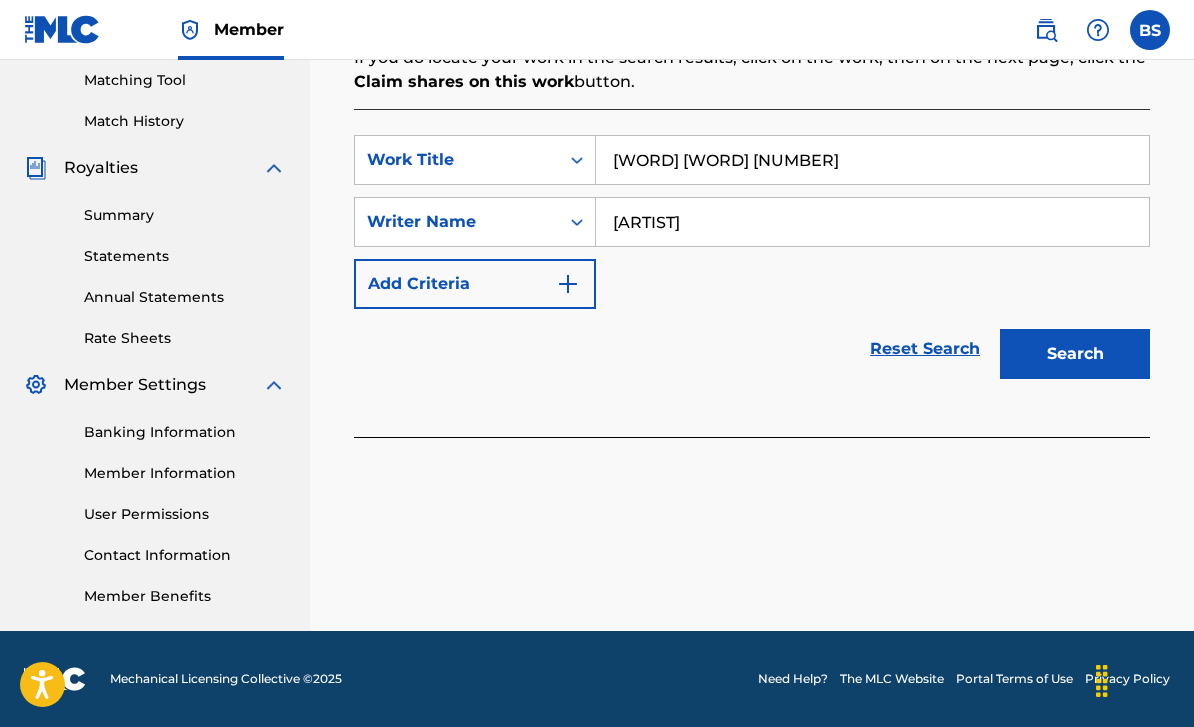 click on "Search" at bounding box center (1075, 354) 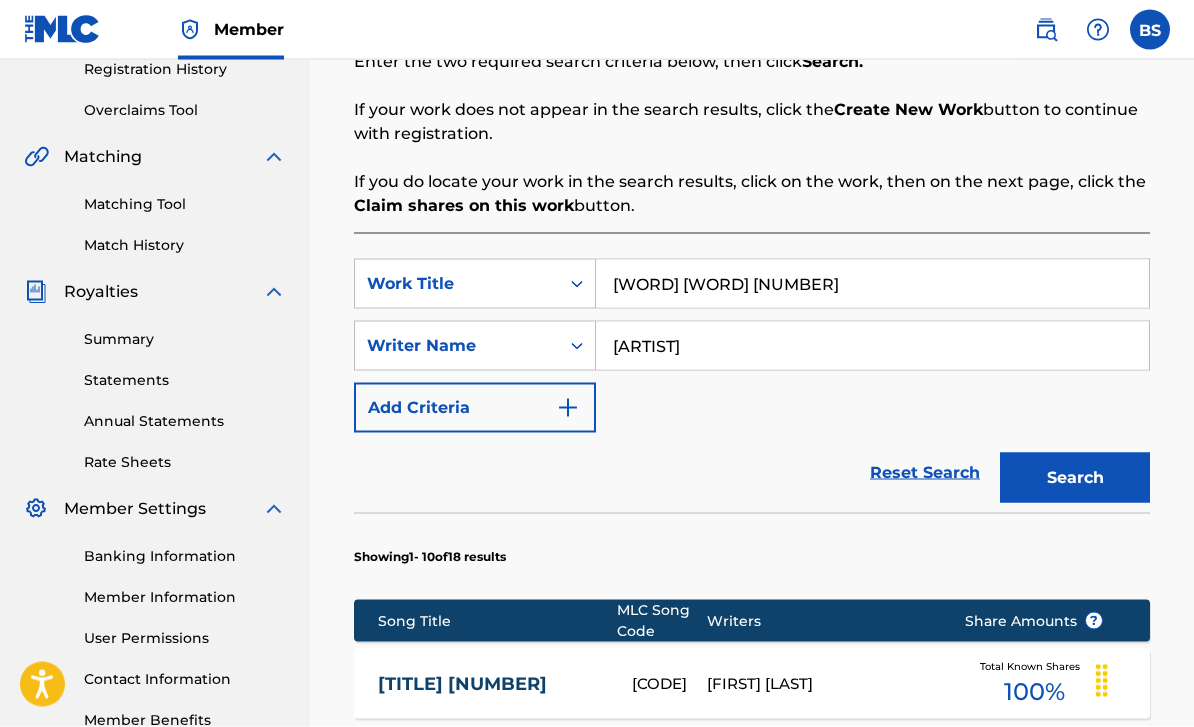 scroll, scrollTop: 433, scrollLeft: 0, axis: vertical 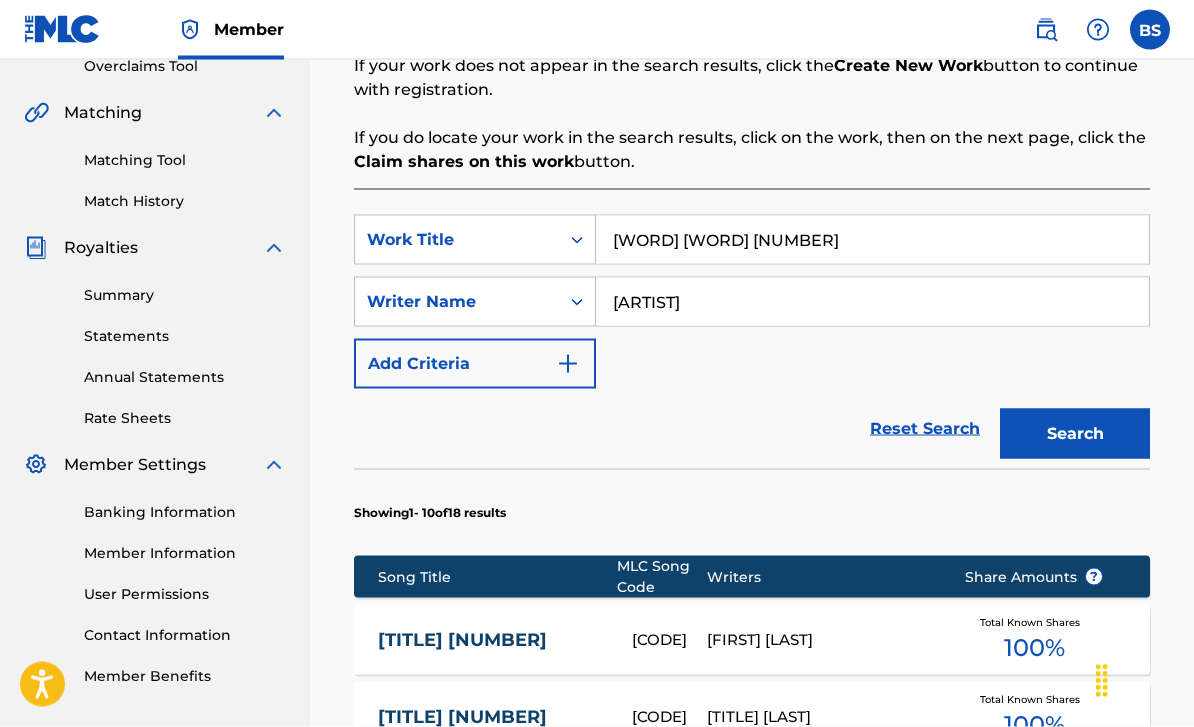 click on "[ARTIST]" at bounding box center [872, 302] 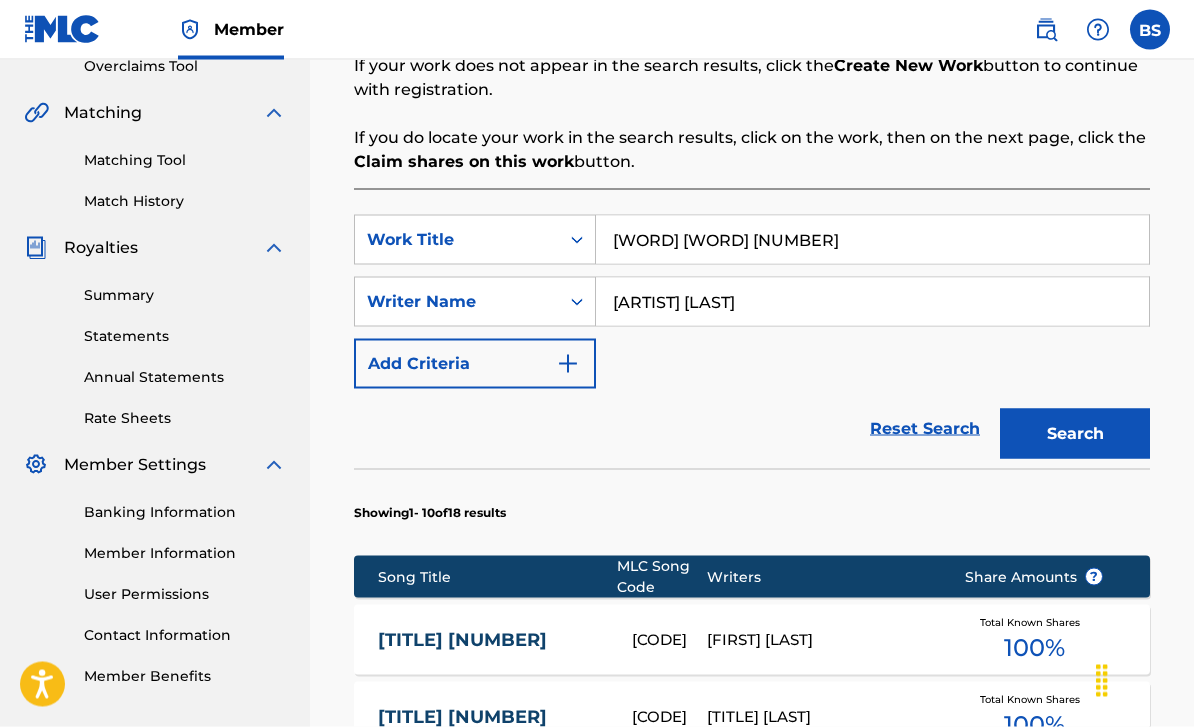 click on "Search" at bounding box center [1075, 434] 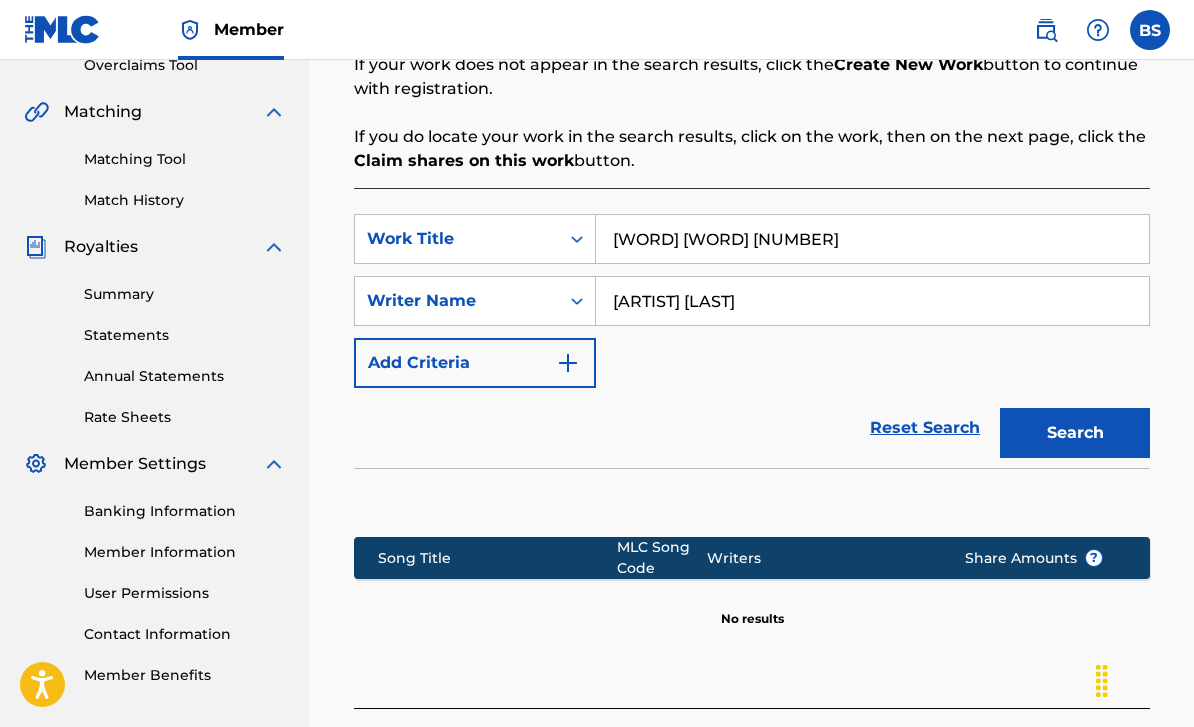 click on "[ARTIST] [LAST]" at bounding box center [872, 301] 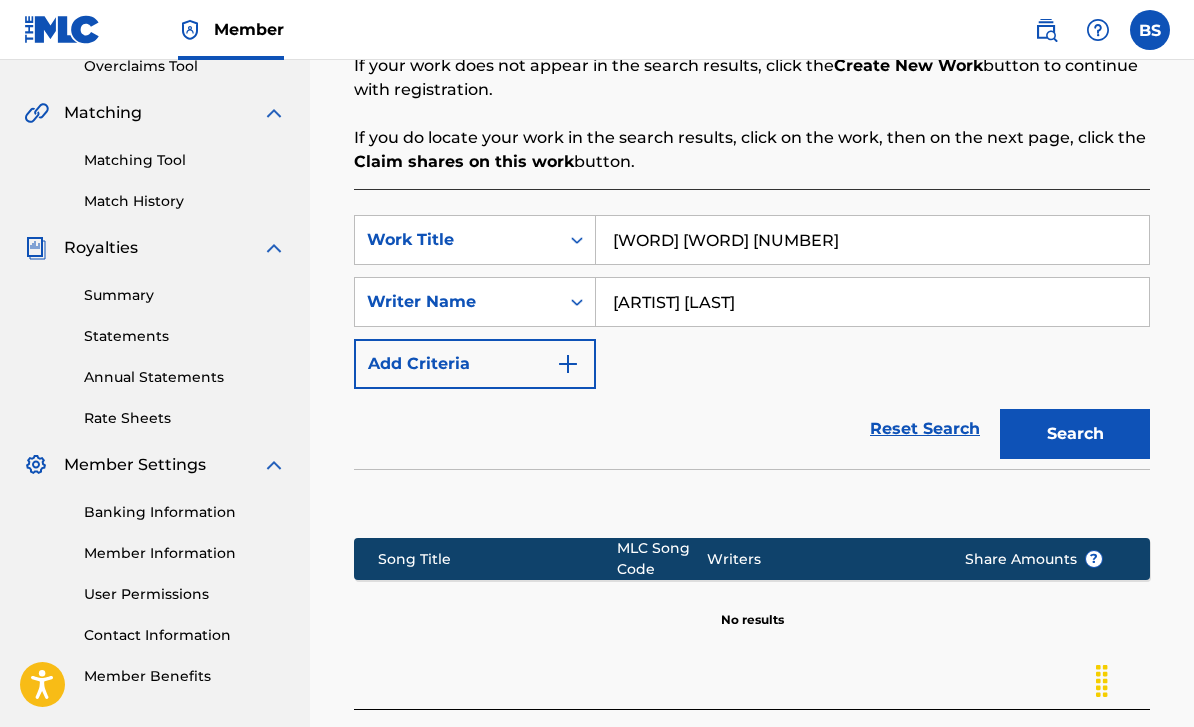 click on "[WORD] [WORD] [NUMBER]" at bounding box center (872, 240) 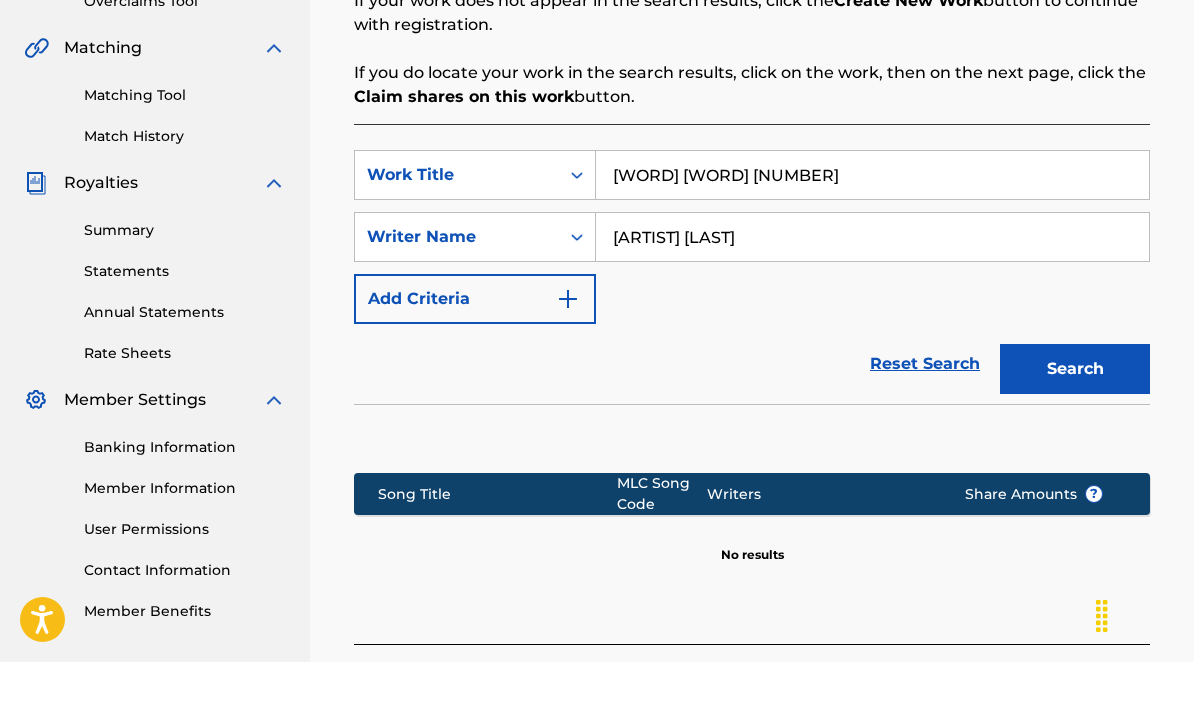 scroll, scrollTop: 499, scrollLeft: 0, axis: vertical 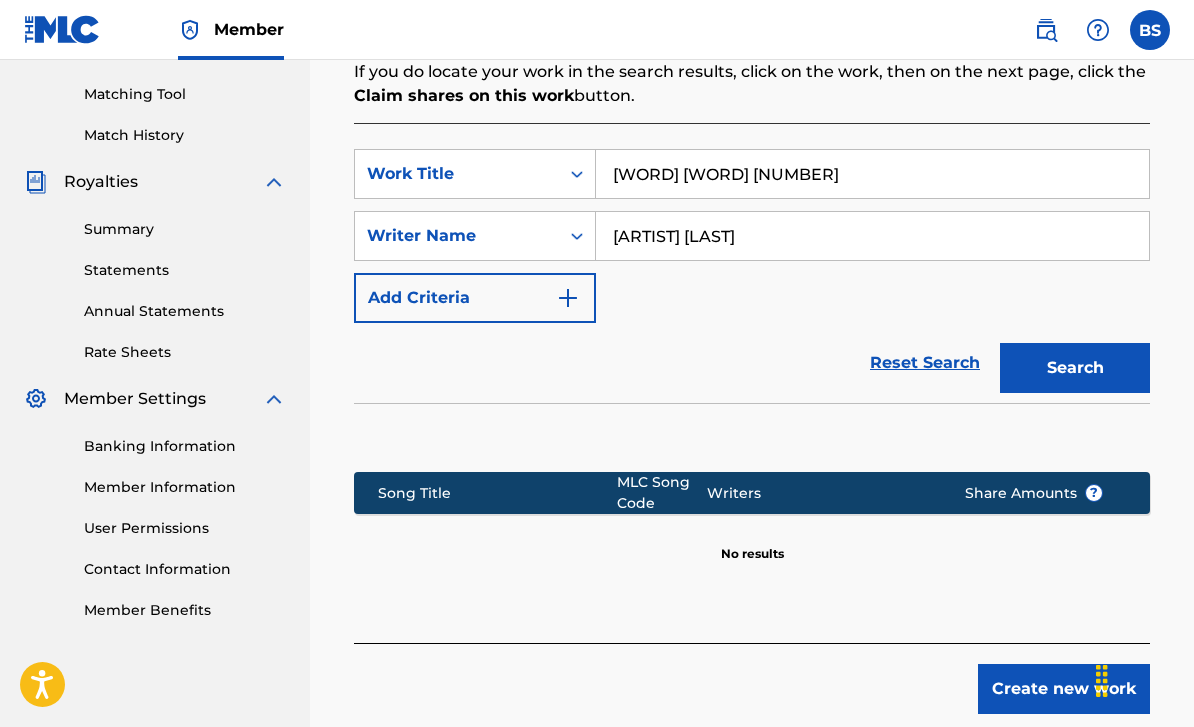 click on "[ARTIST] [LAST]" at bounding box center [872, 236] 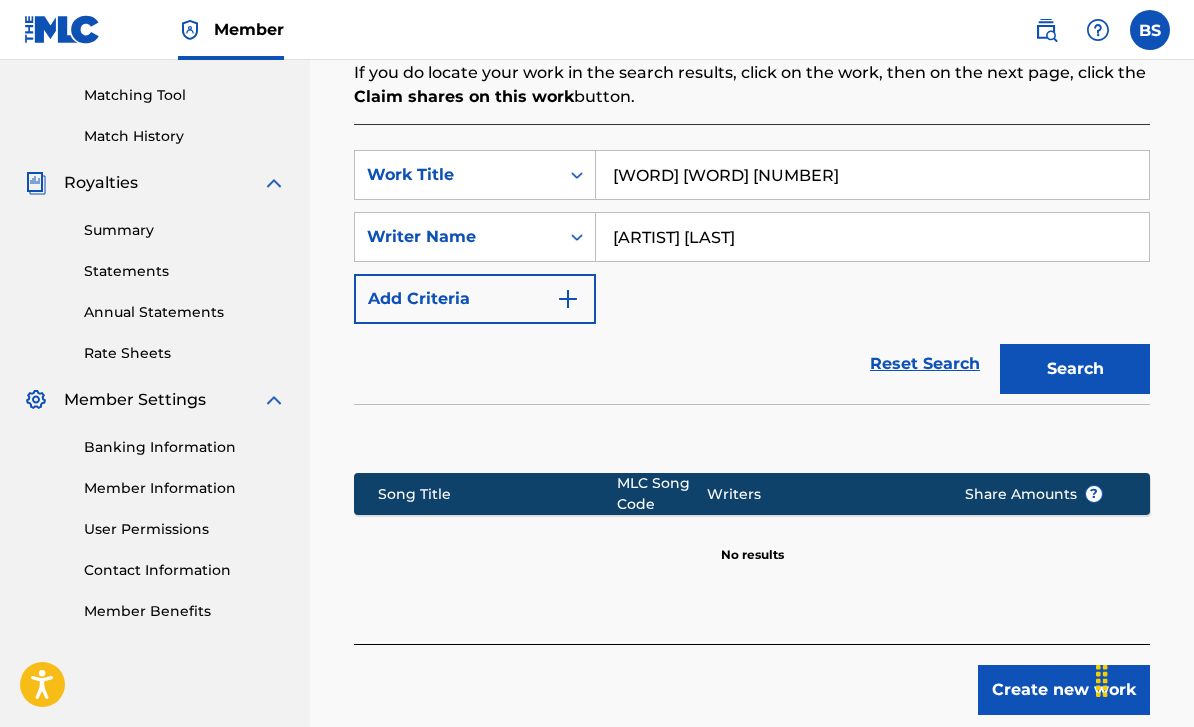 click on "[ARTIST] [LAST]" at bounding box center [872, 237] 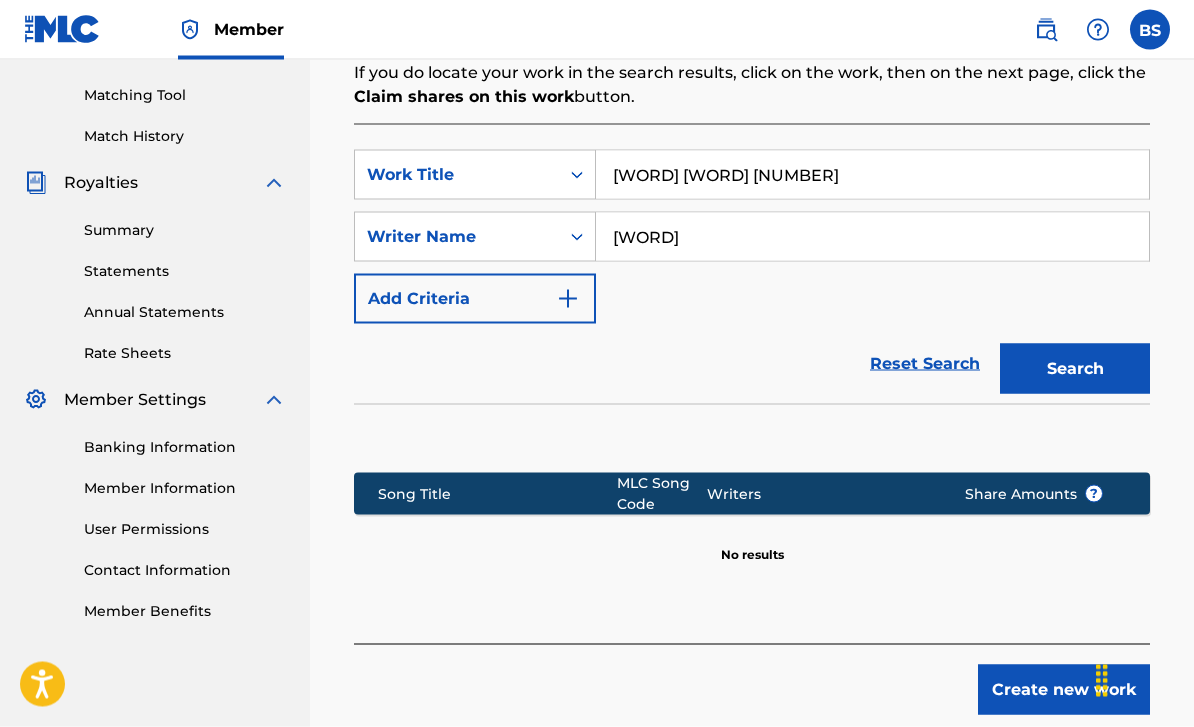 type on "[WORD]" 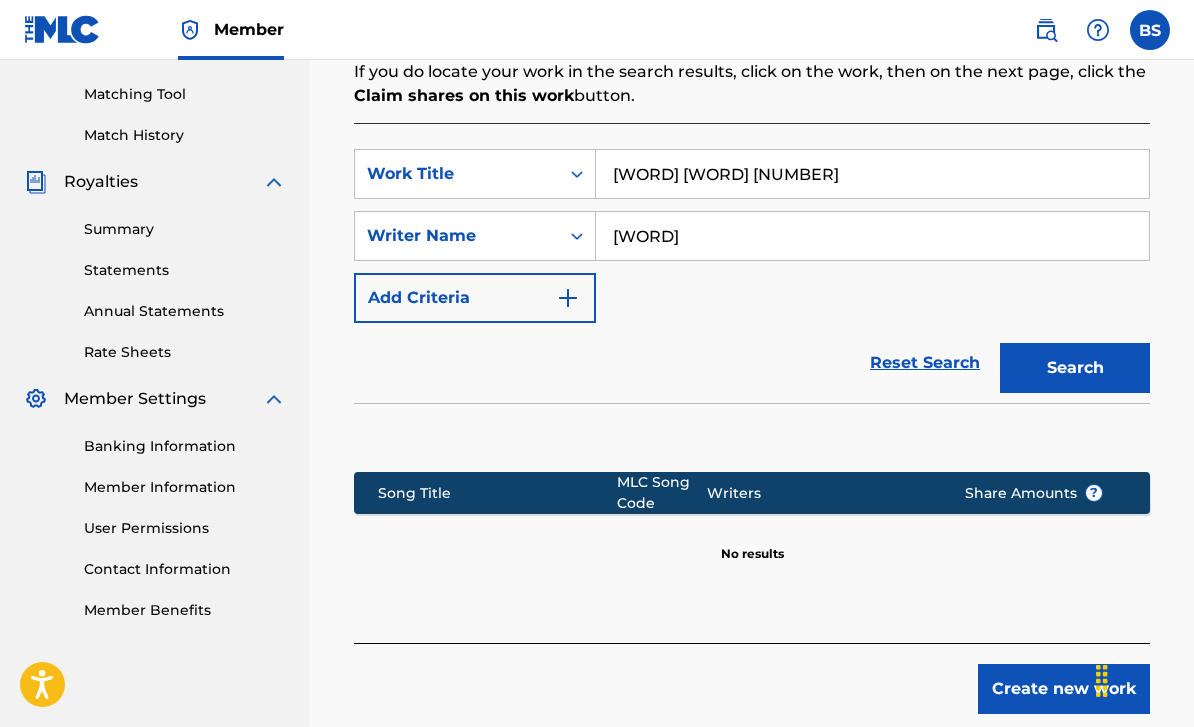click on "[WORD]" at bounding box center [872, 236] 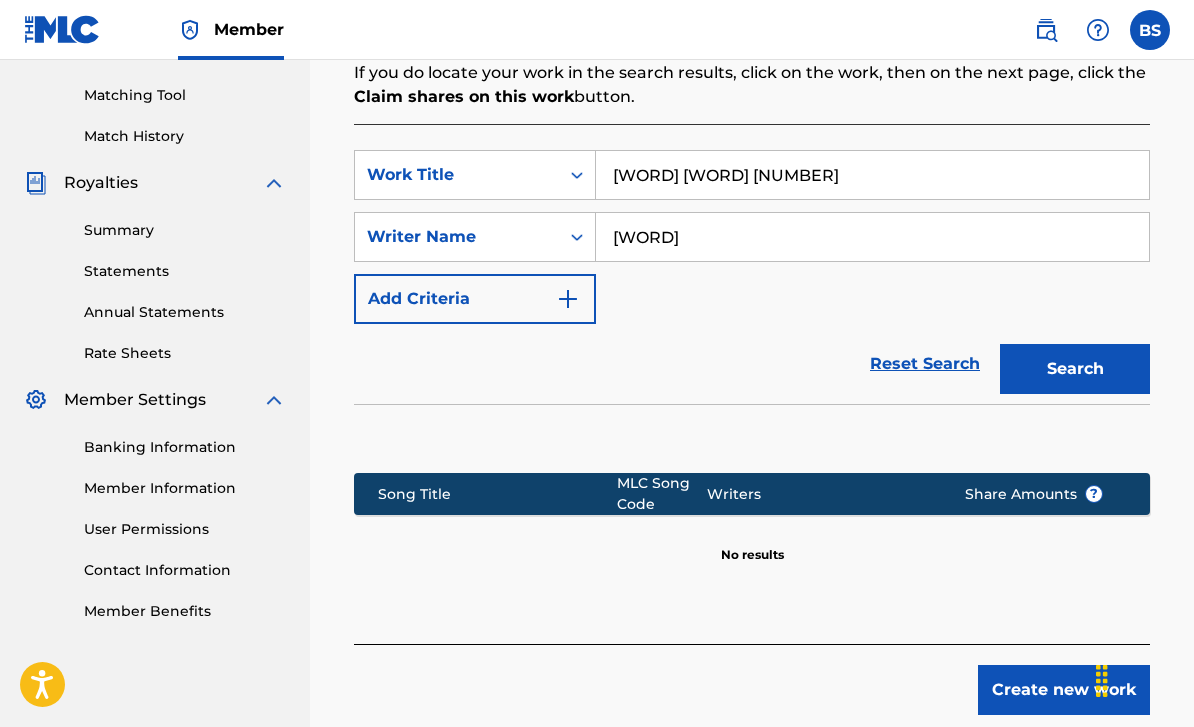 click on "[WORD]" at bounding box center [872, 237] 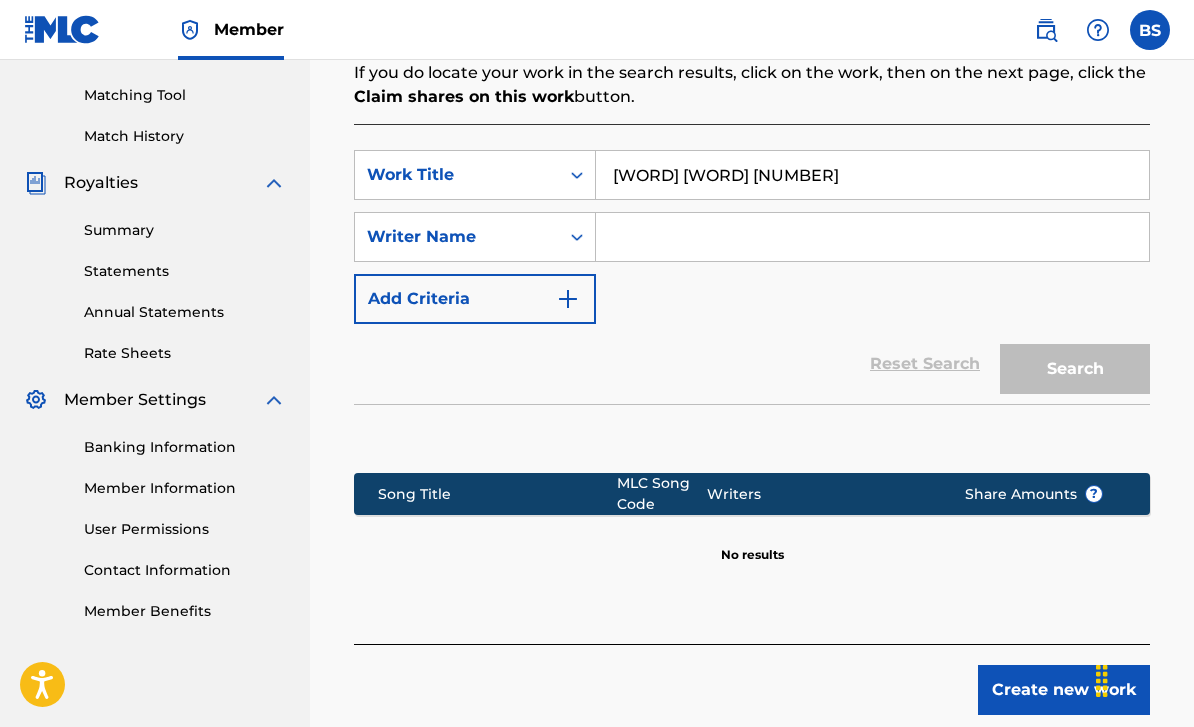 paste on "[WORD]" 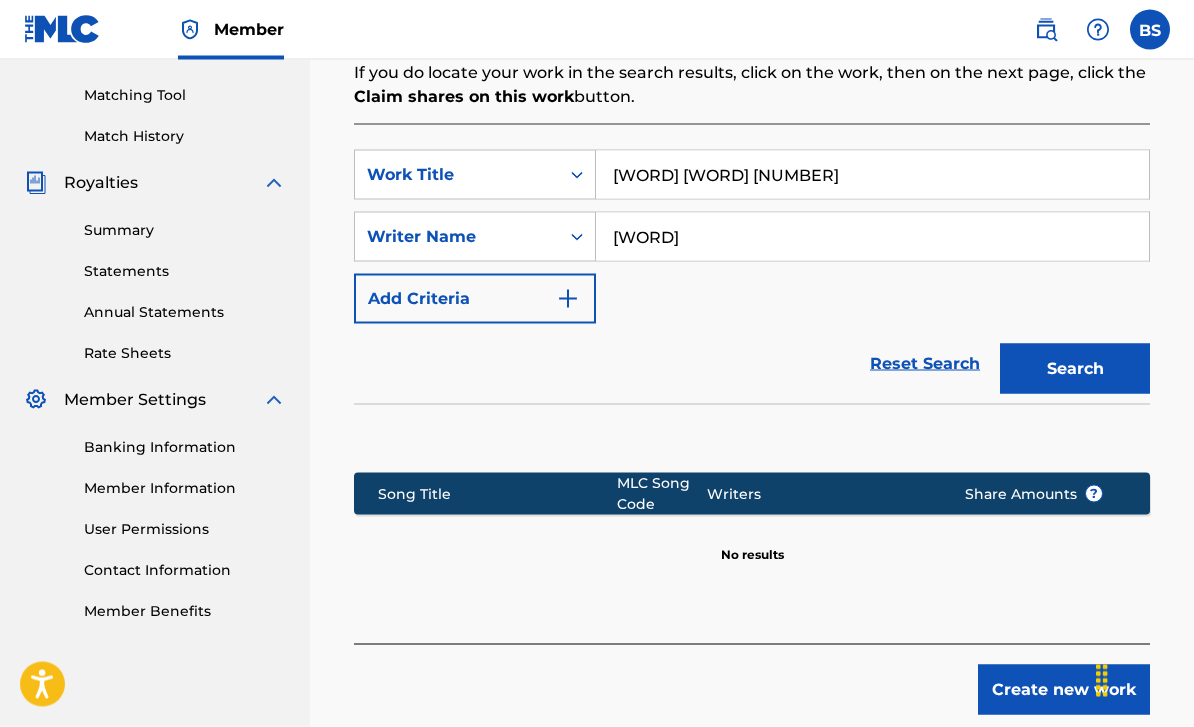 type on "[WORD]" 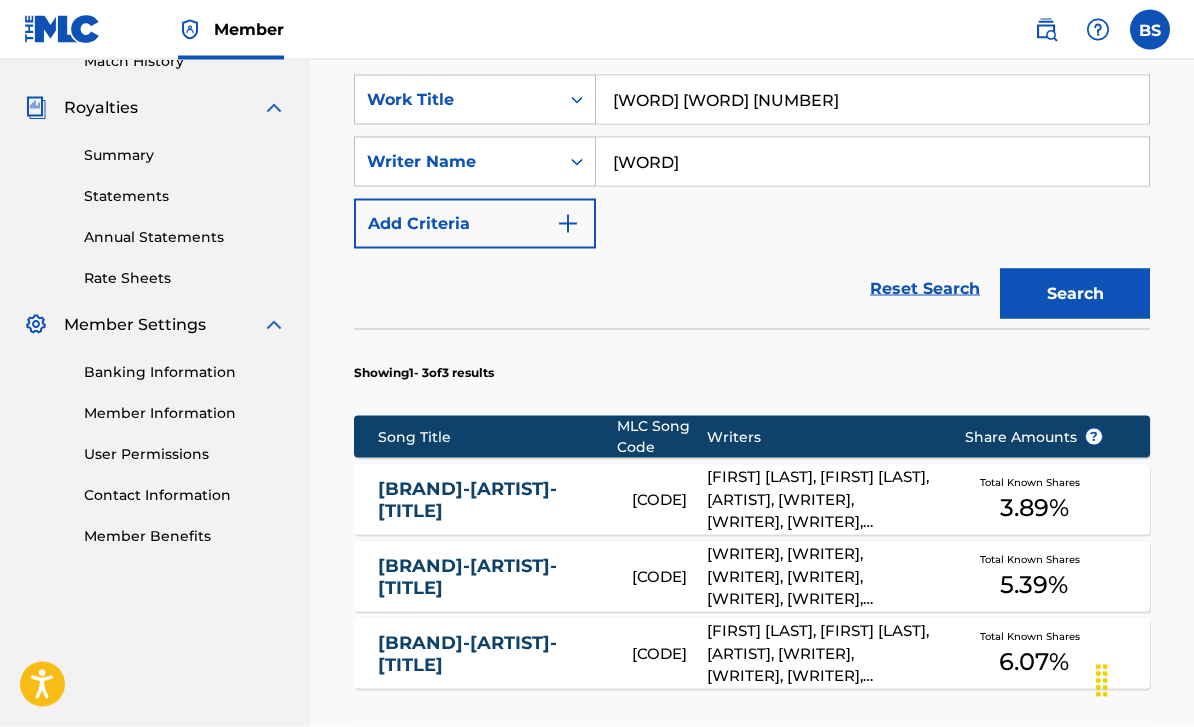 scroll, scrollTop: 574, scrollLeft: 0, axis: vertical 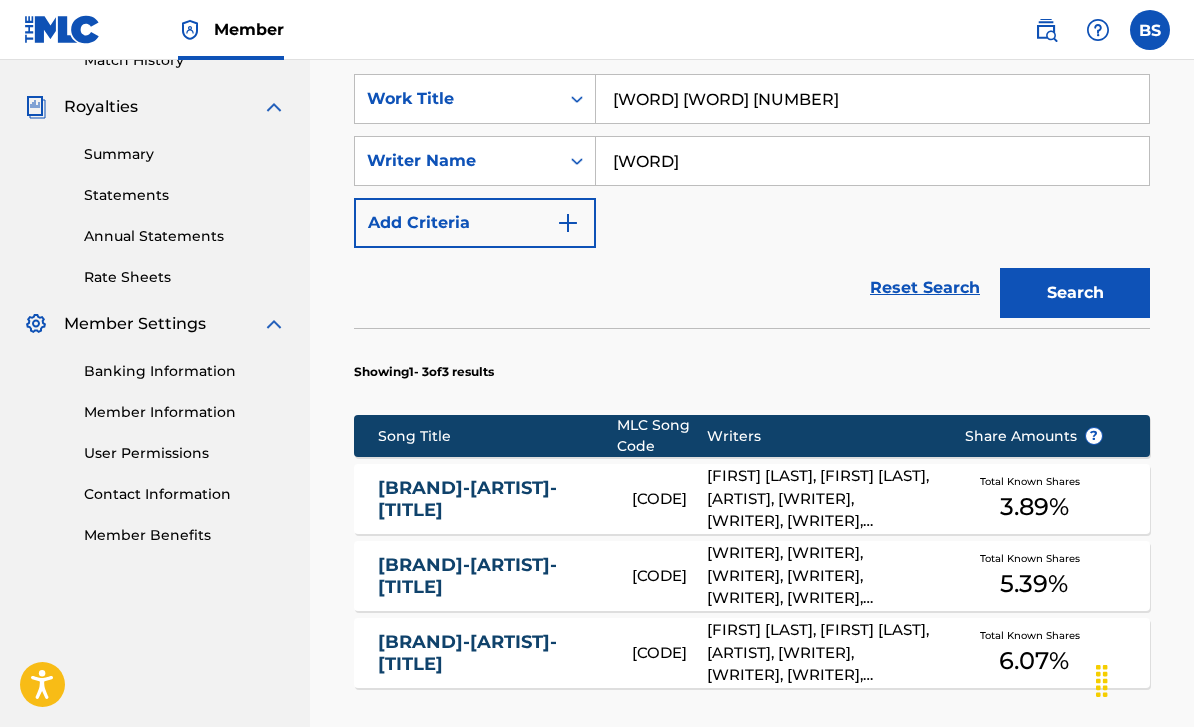click on "[BRAND]-[ARTIST]-[TITLE]" at bounding box center (491, 499) 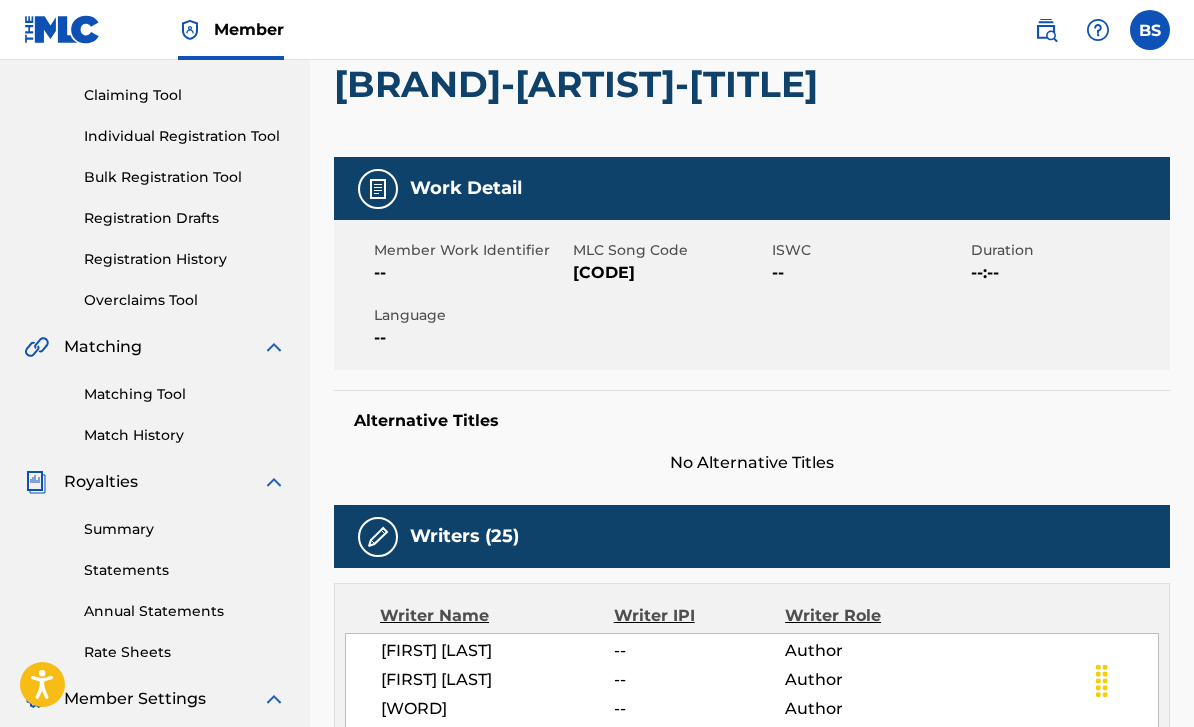 scroll, scrollTop: 0, scrollLeft: 0, axis: both 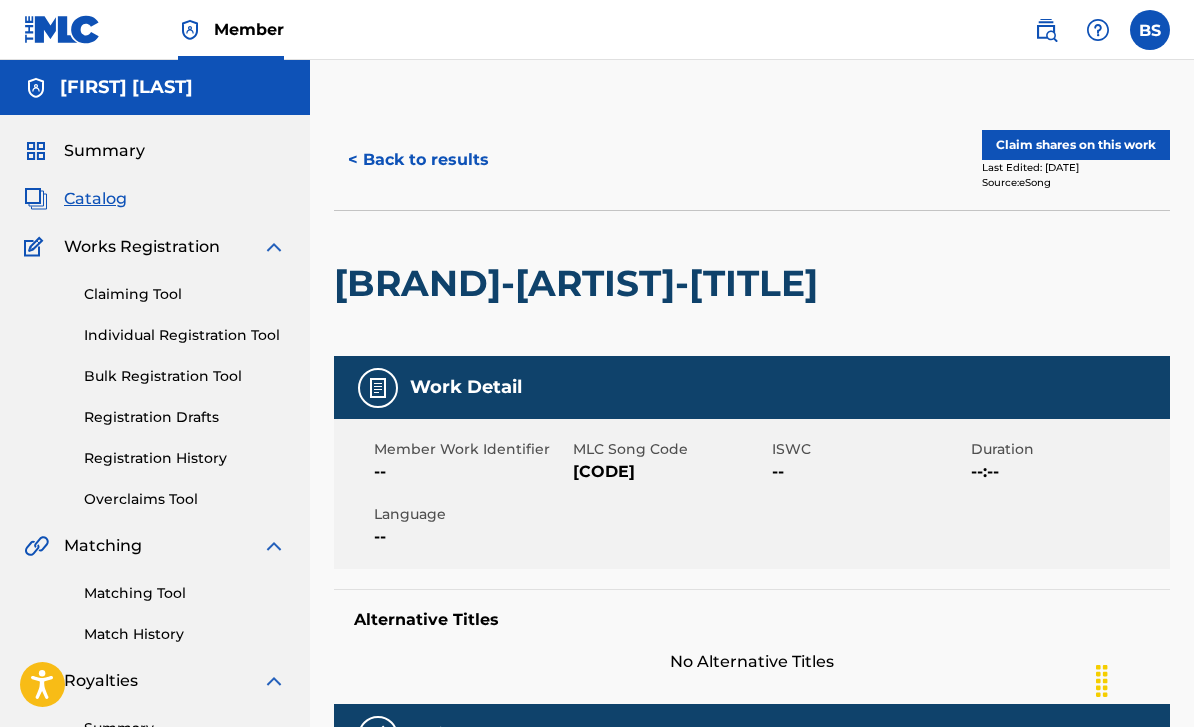 click on "< Back to results" at bounding box center (418, 160) 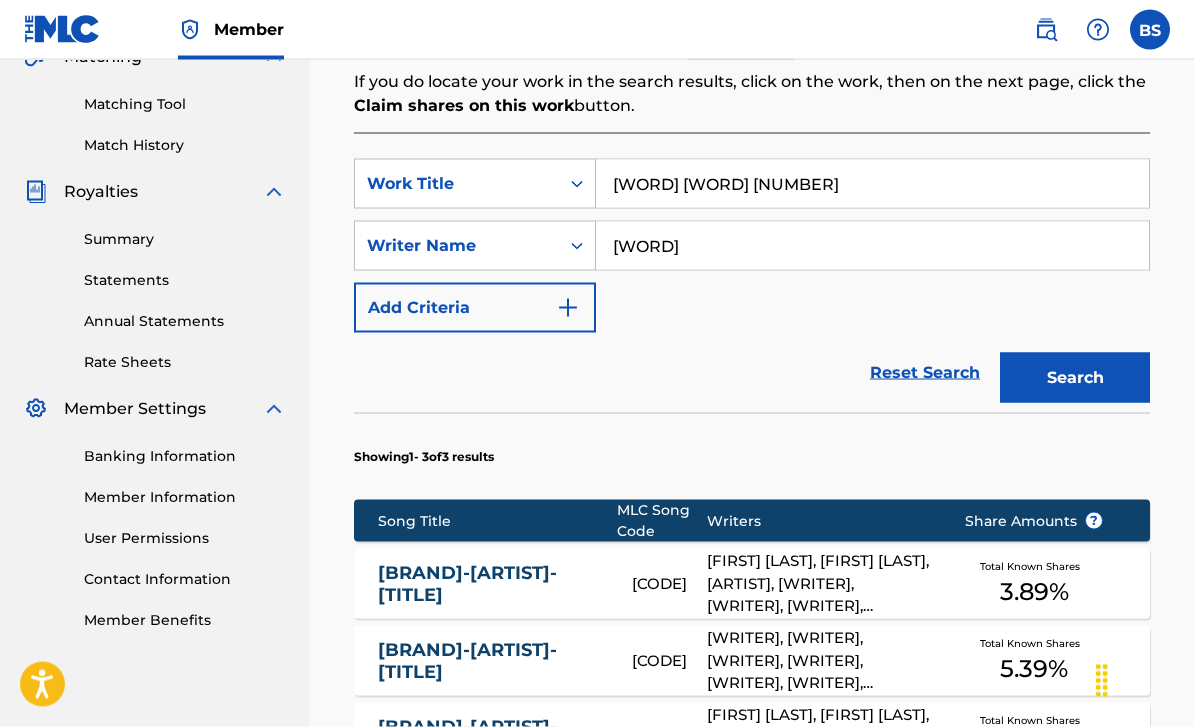 scroll, scrollTop: 443, scrollLeft: 0, axis: vertical 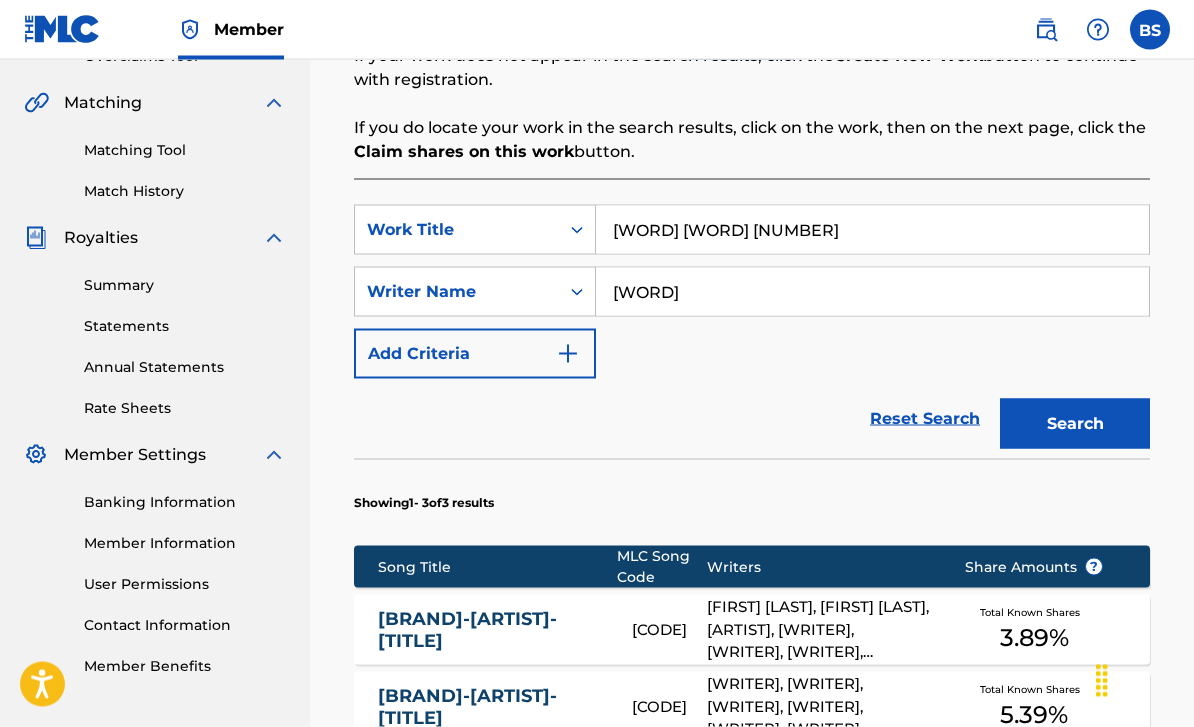 click on "[WORD] [WORD] [NUMBER]" at bounding box center (872, 230) 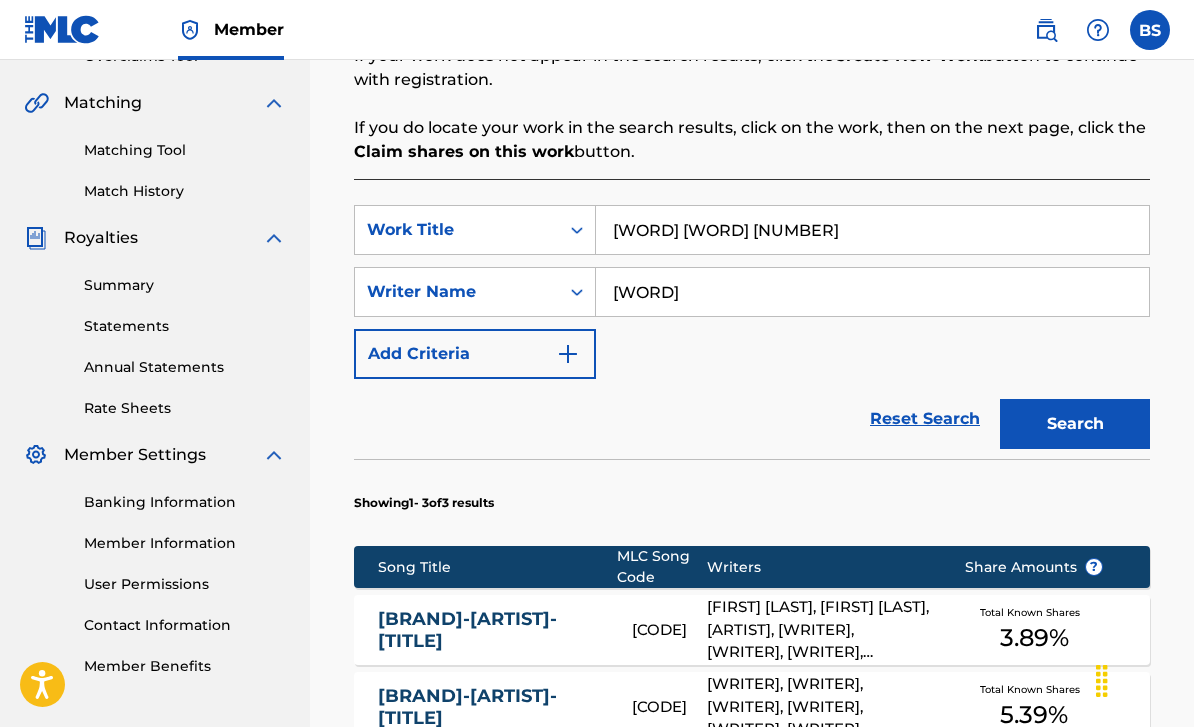 click on "[WORD] [WORD] [NUMBER]" at bounding box center (872, 230) 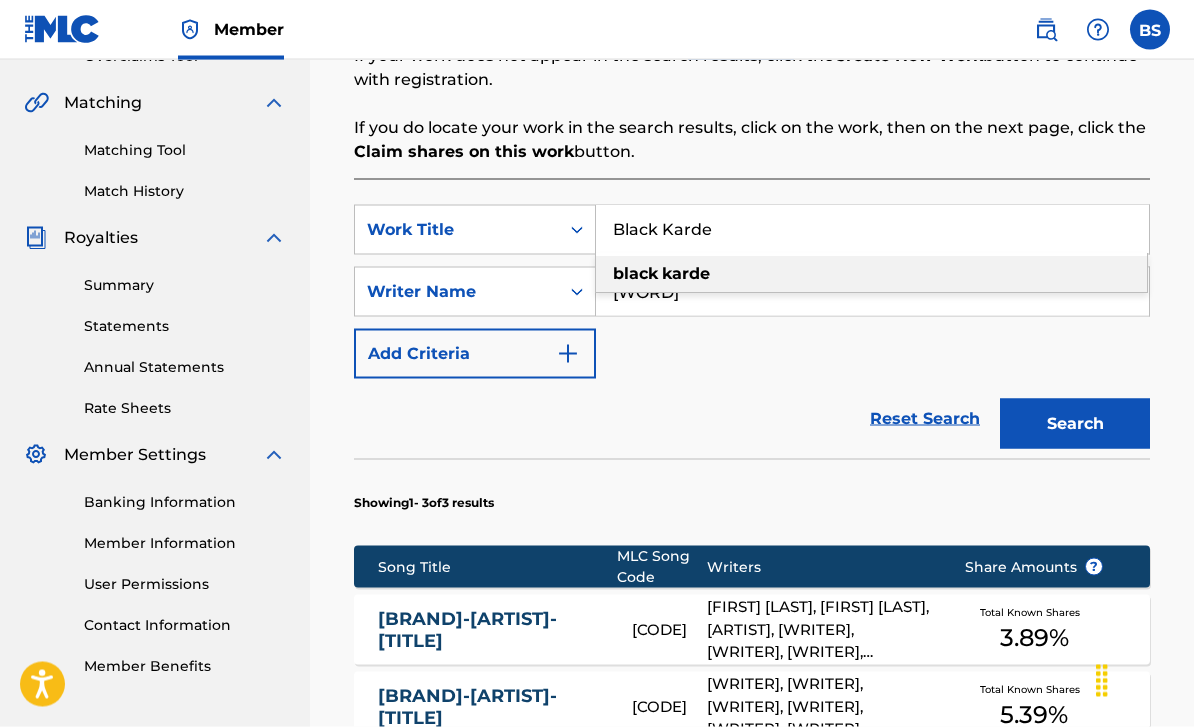 type on "Black Karde" 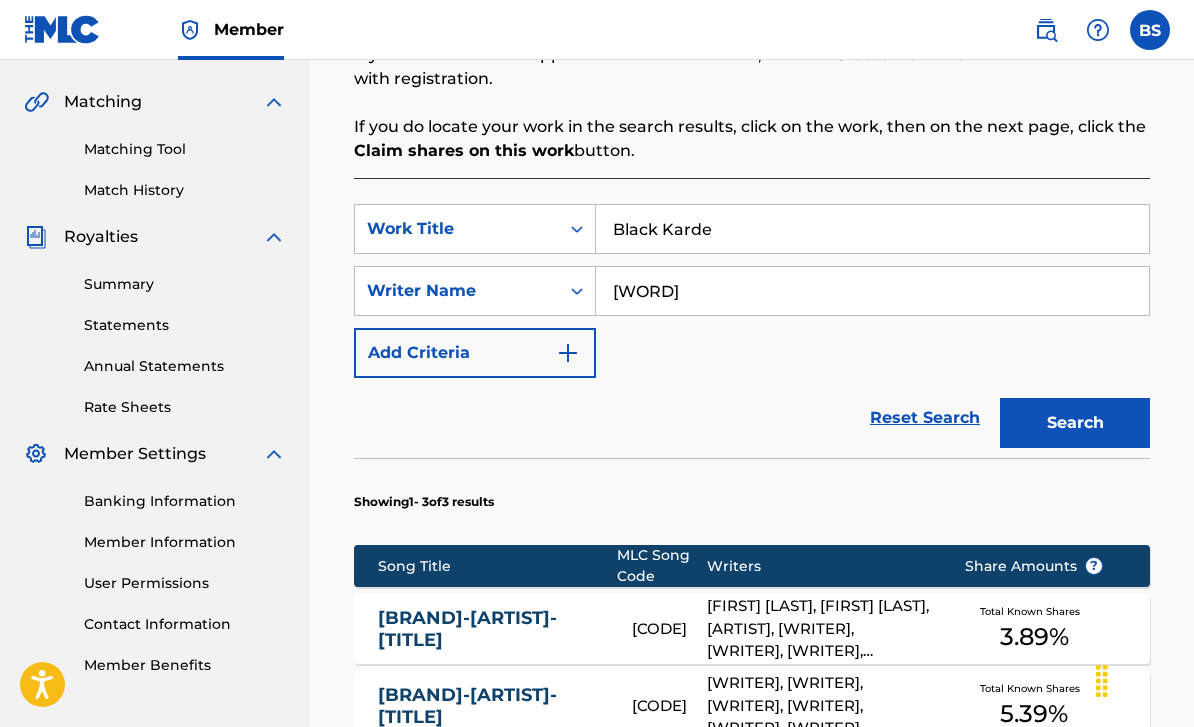 click on "[WORD]" at bounding box center [872, 291] 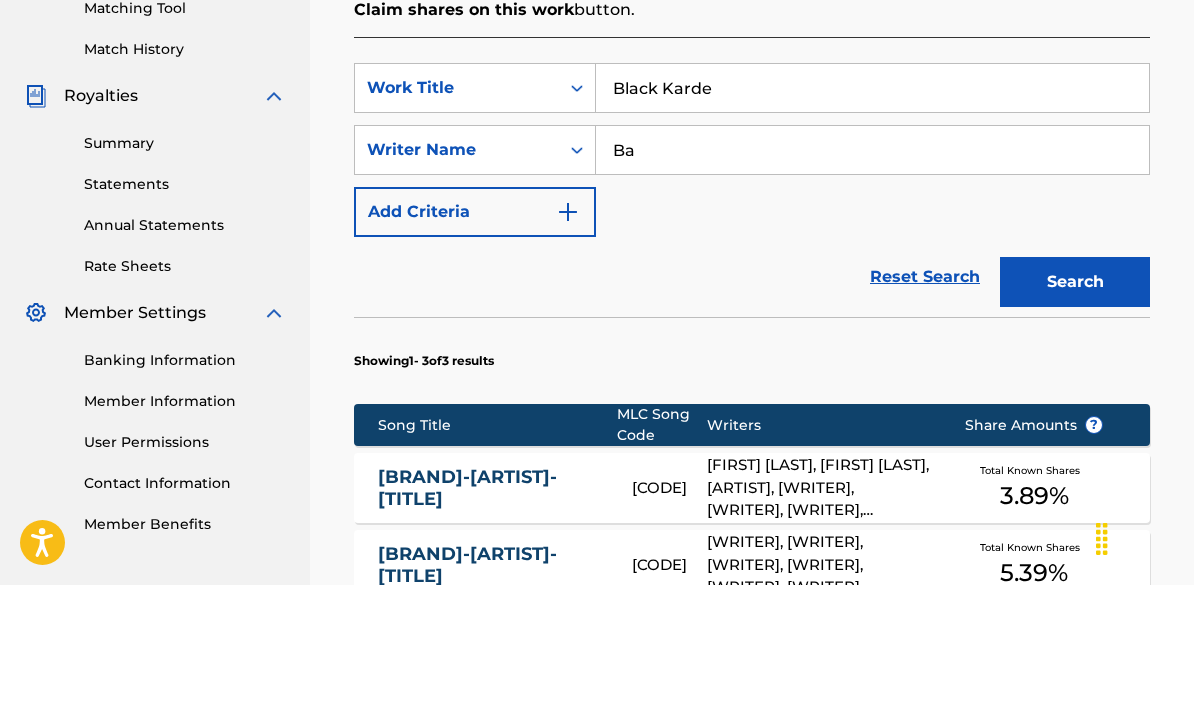 type on "B" 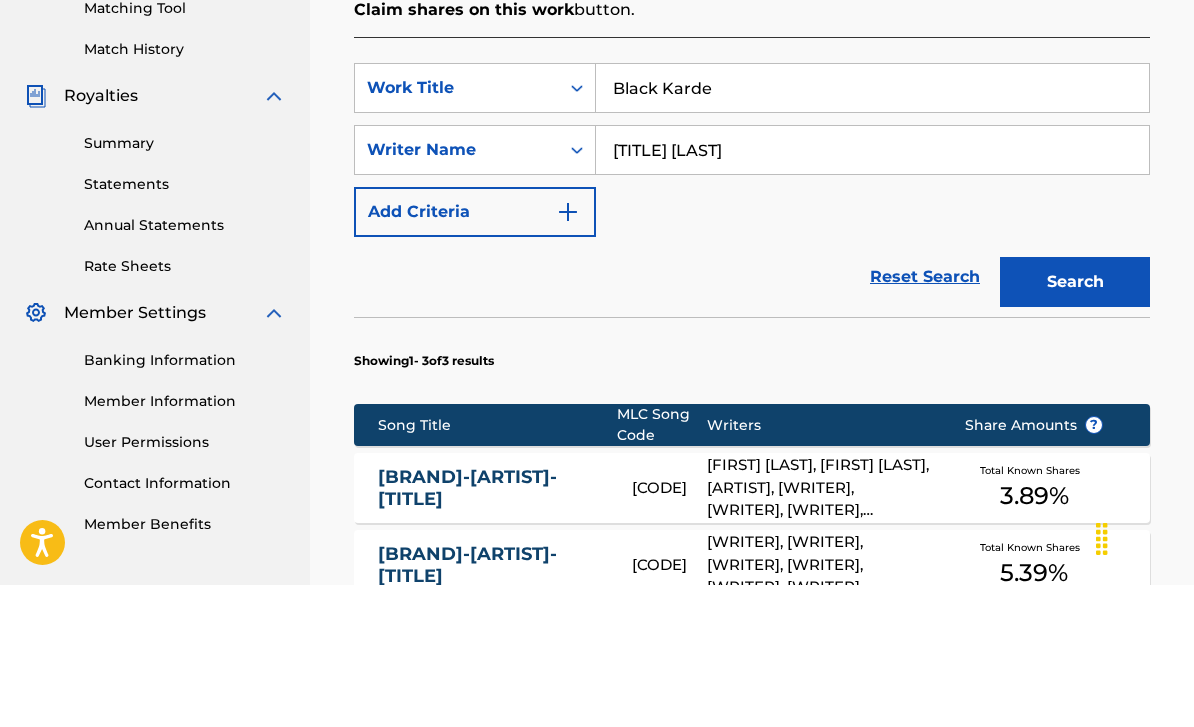 type on "[TITLE] [LAST]" 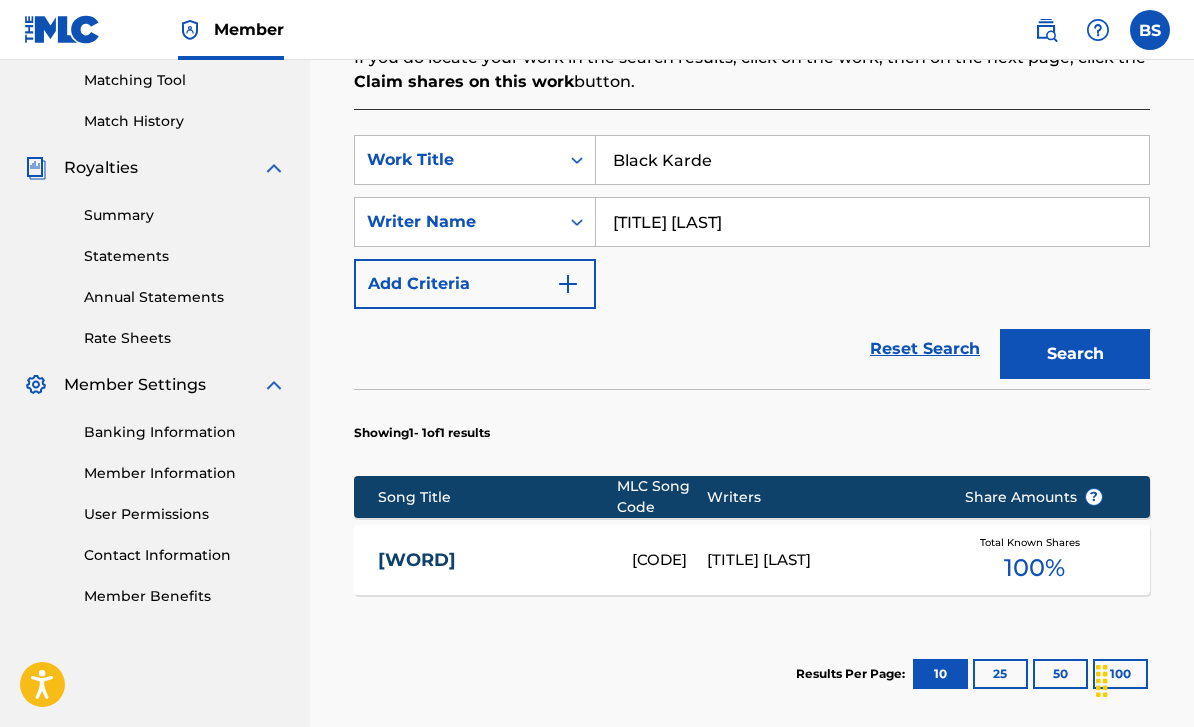click on "[WORD]" at bounding box center [491, 560] 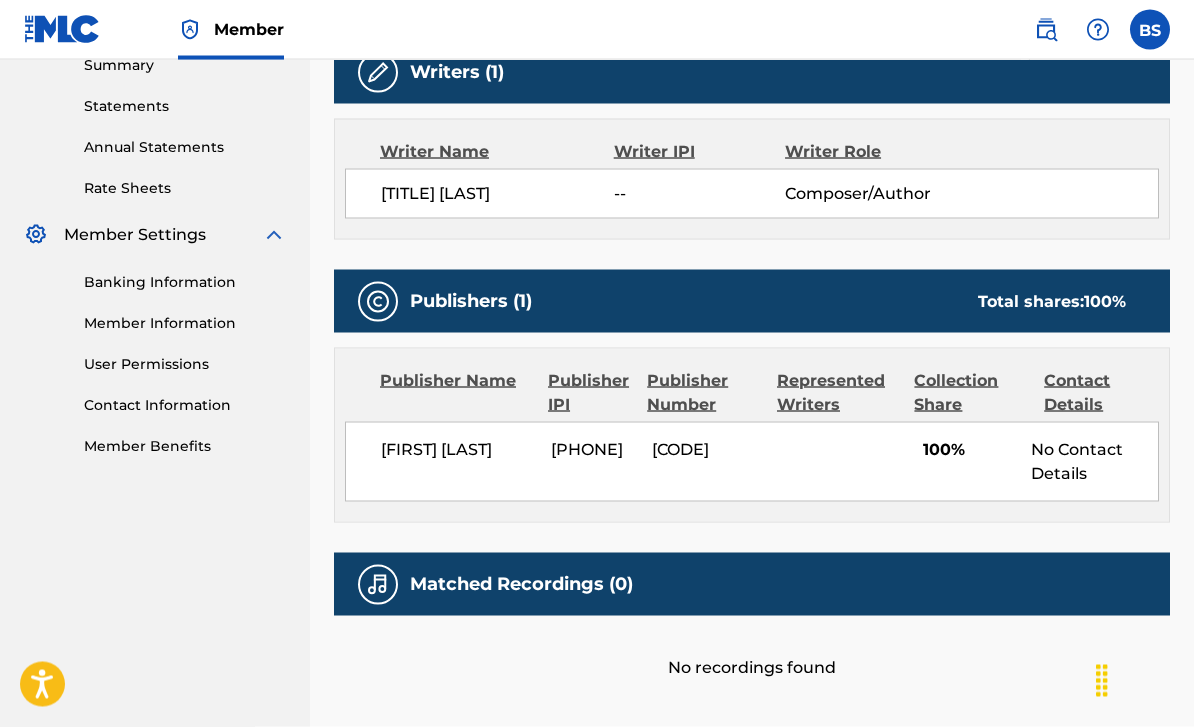 scroll, scrollTop: 726, scrollLeft: 0, axis: vertical 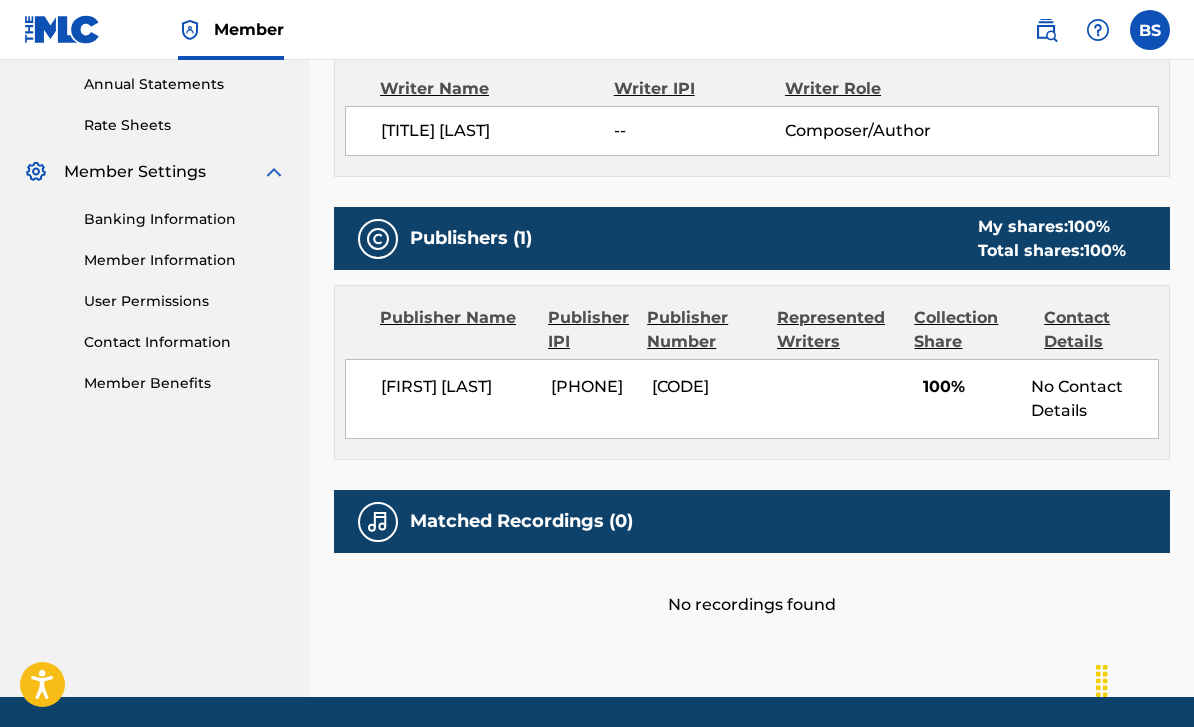 click on "Work Detail Member Work Identifier -- MLC Song Code [CODE] ISWC -- Duration [TIME] Language Punjabi Alternative Titles No Alternative Titles Writers (1) Writer Name Writer IPI Writer Role [TITLE] -- Composer/Author Publishers (1) My shares: 100 % Total shares: 100 % Publisher Name Publisher IPI Publisher Number Represented Writers Collection Share Contact Details [FIRST] [LAST] [PHONE] [CODE] 100% No Contact Details My shares: 100 % Total shares: 100 % Matched Recordings (0) No recordings found" at bounding box center (752, 40) 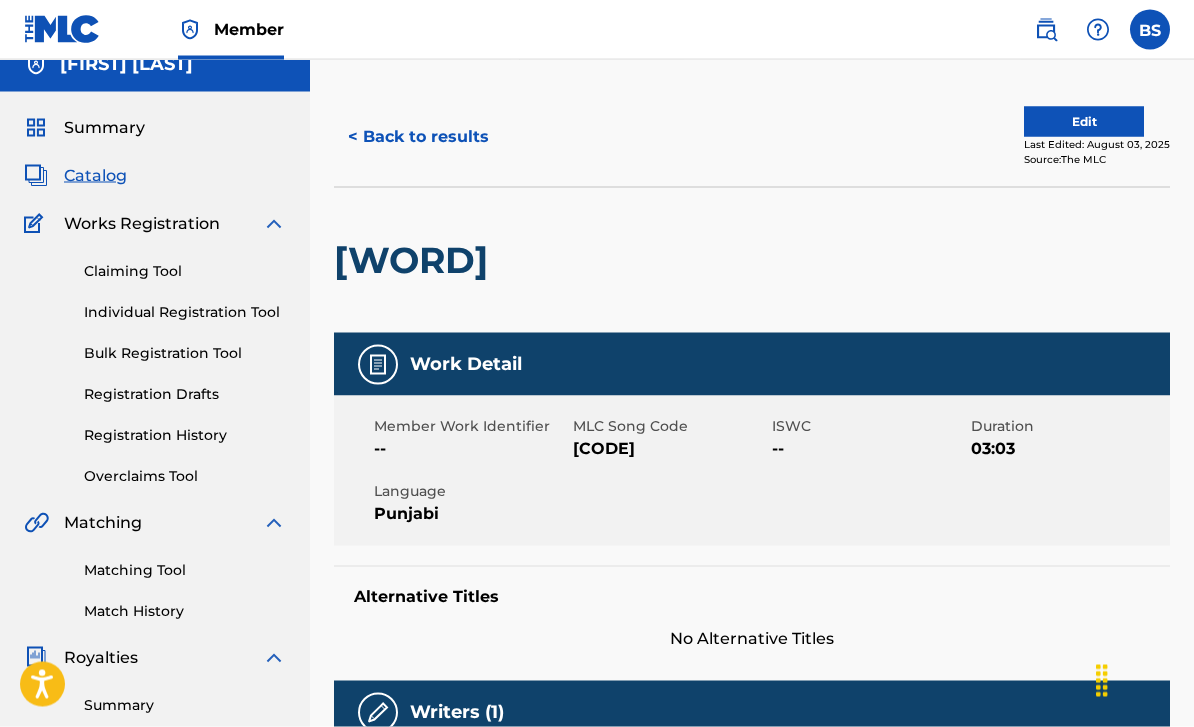 scroll, scrollTop: 0, scrollLeft: 0, axis: both 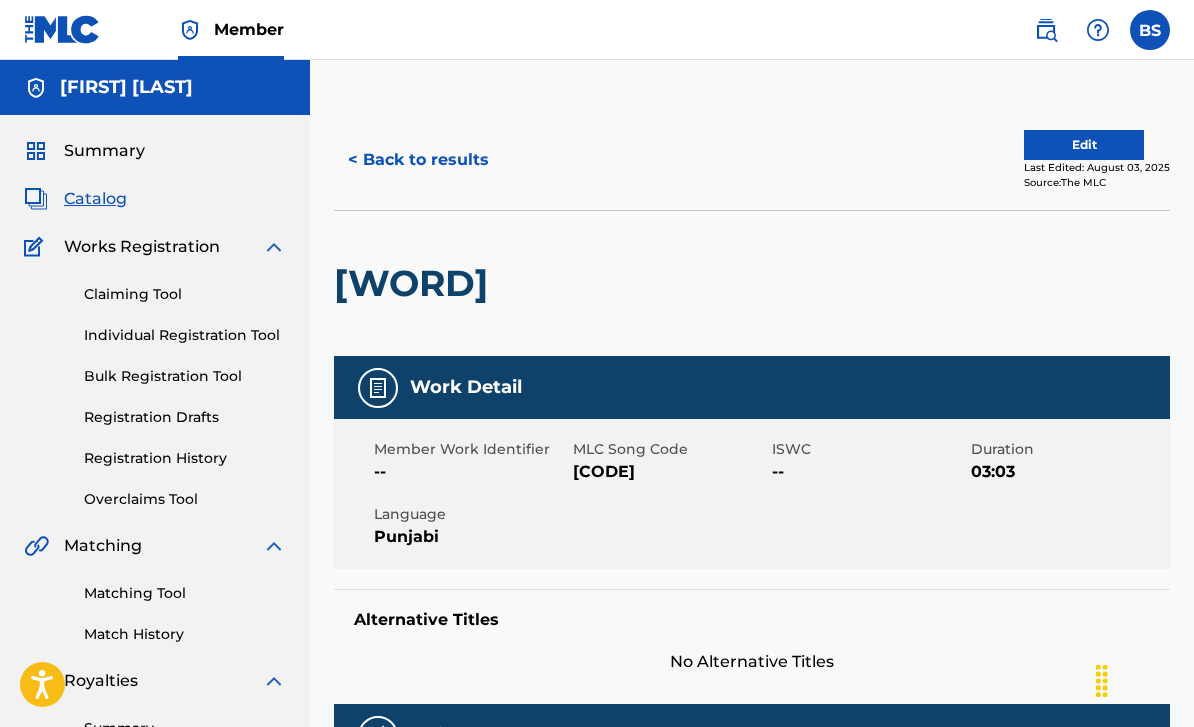 click on "< Back to results" at bounding box center [418, 160] 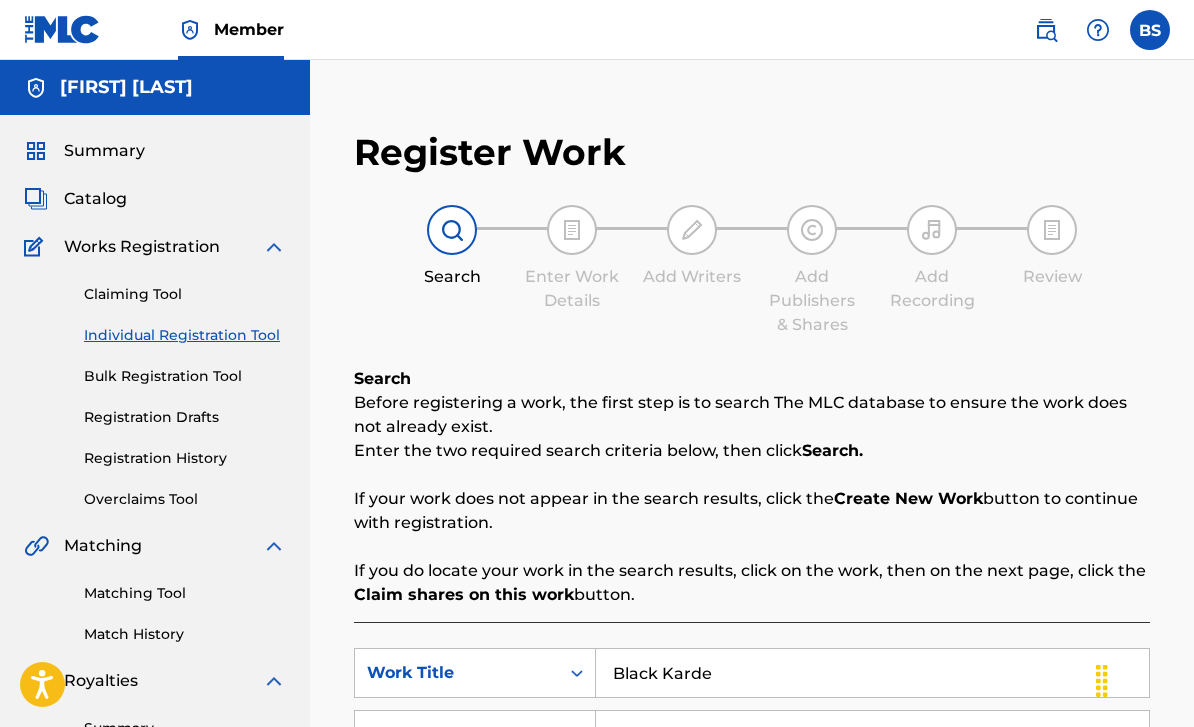 scroll, scrollTop: 513, scrollLeft: 0, axis: vertical 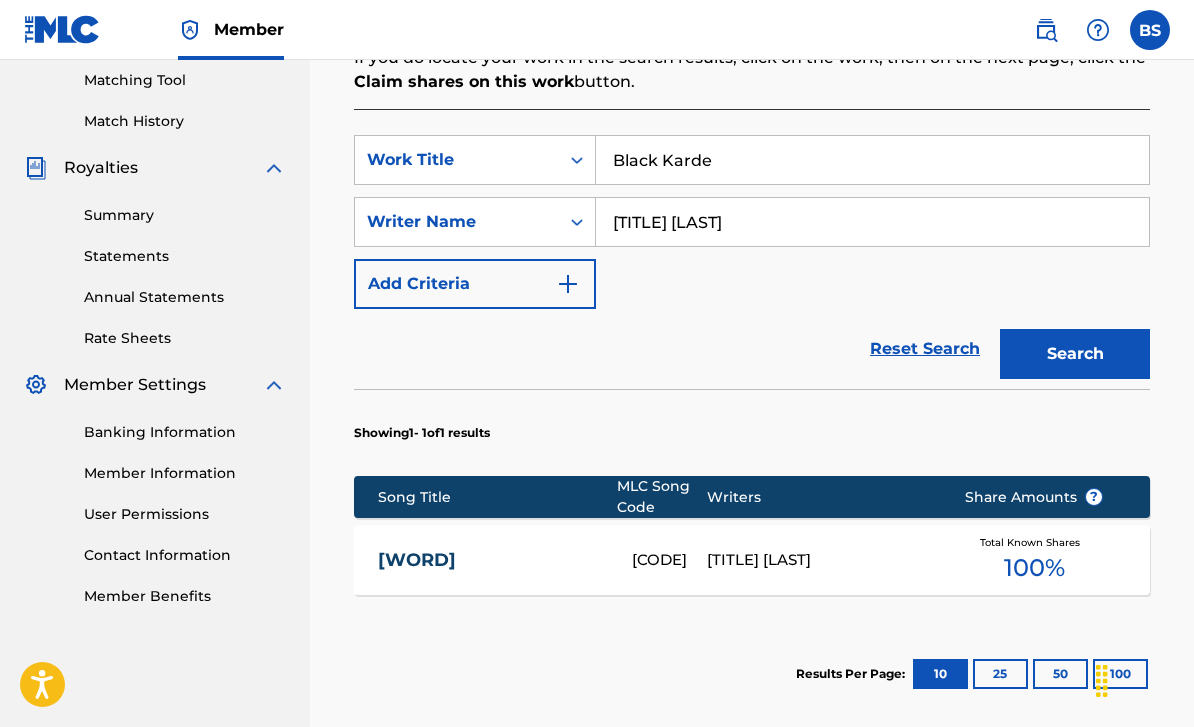 click on "Black Karde" at bounding box center [872, 160] 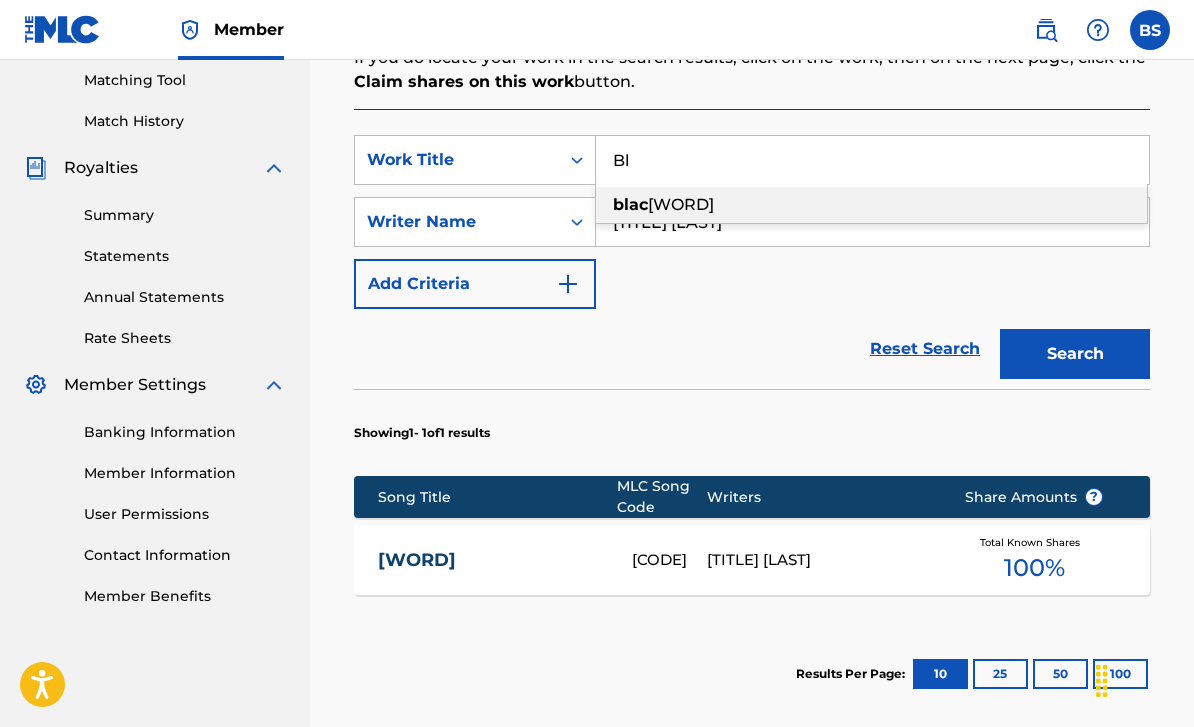 type on "B" 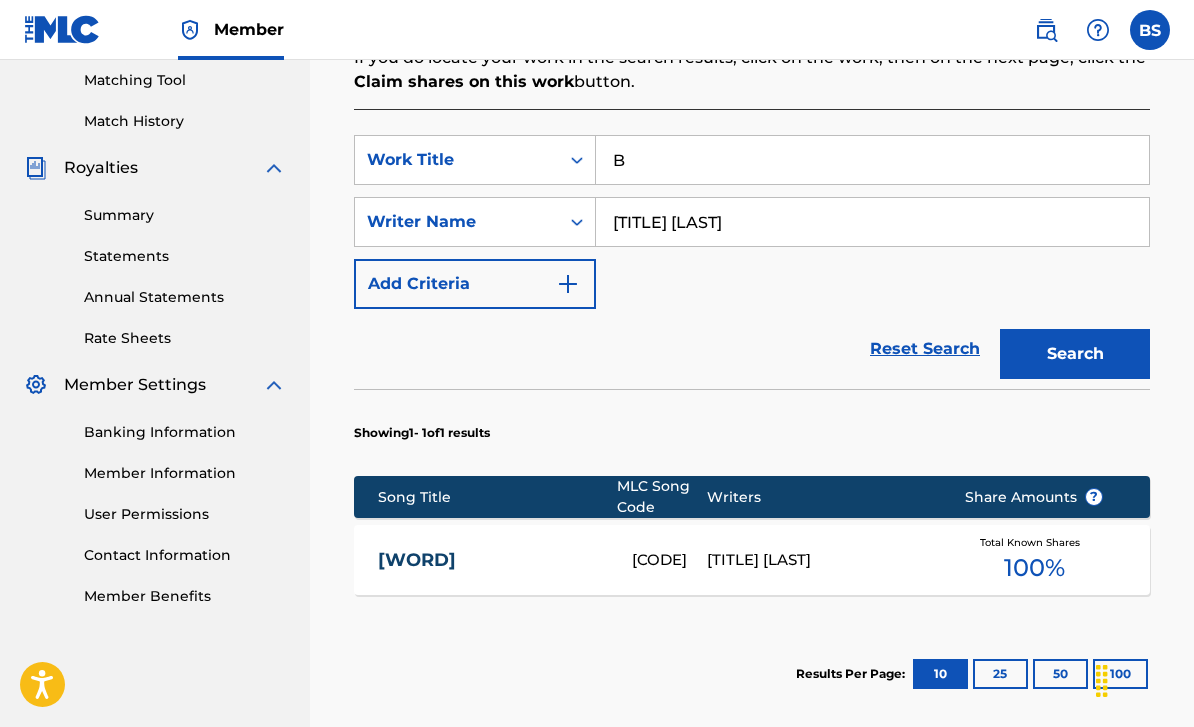 type 